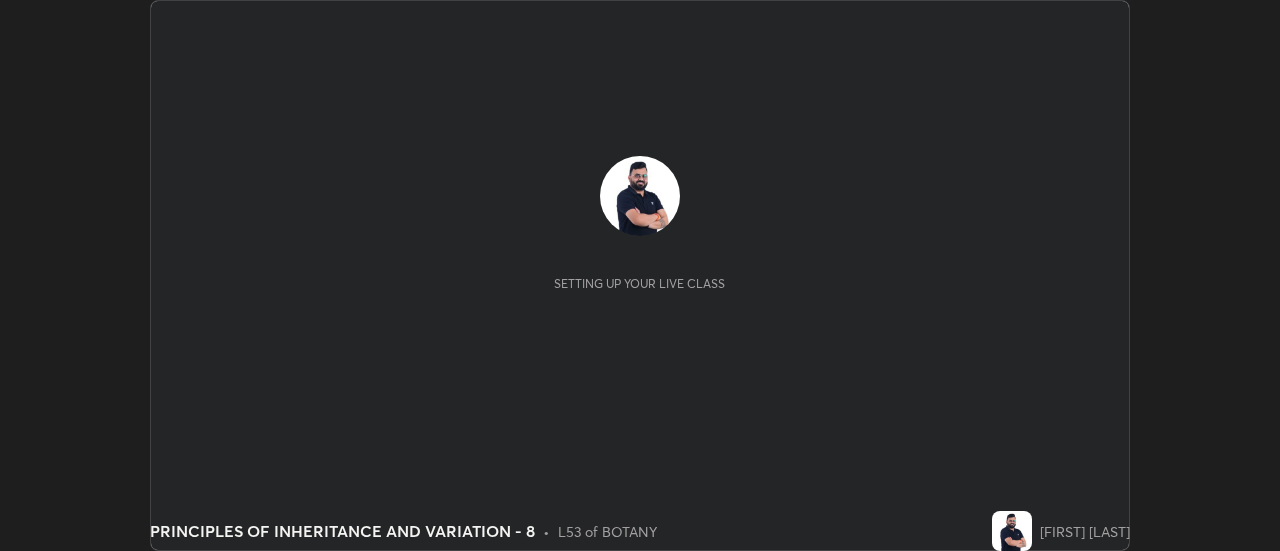 scroll, scrollTop: 0, scrollLeft: 0, axis: both 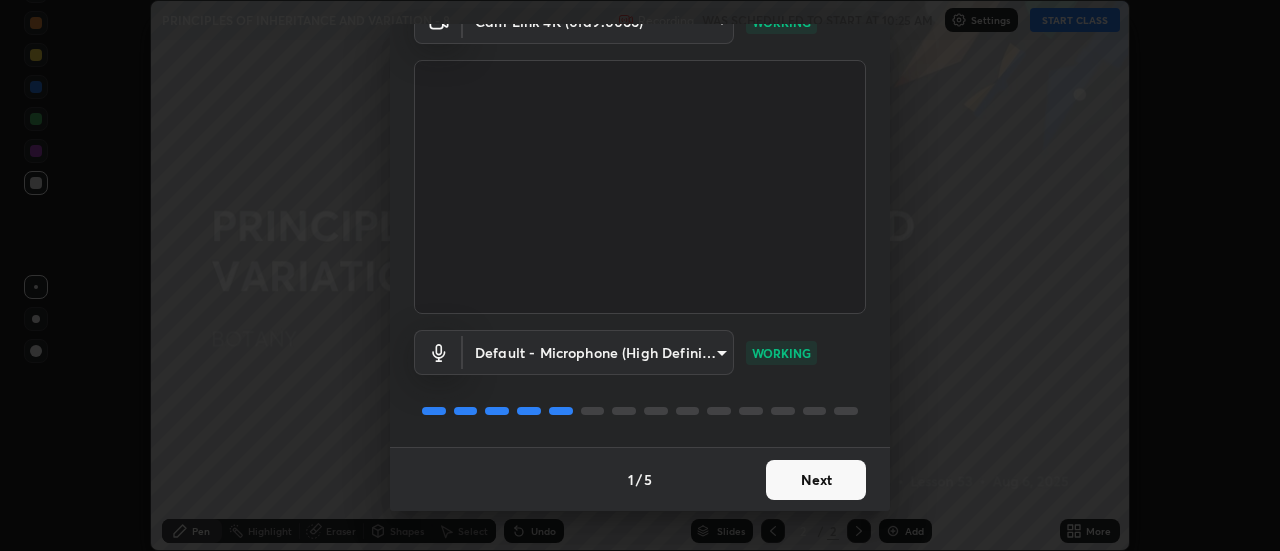 click on "Next" at bounding box center (816, 480) 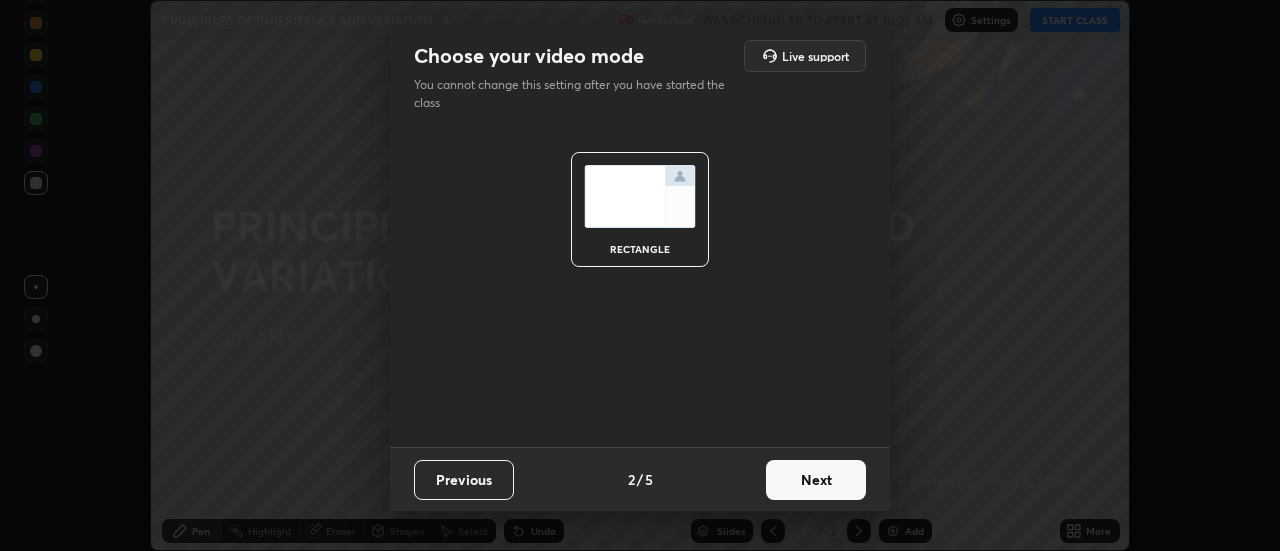 scroll, scrollTop: 0, scrollLeft: 0, axis: both 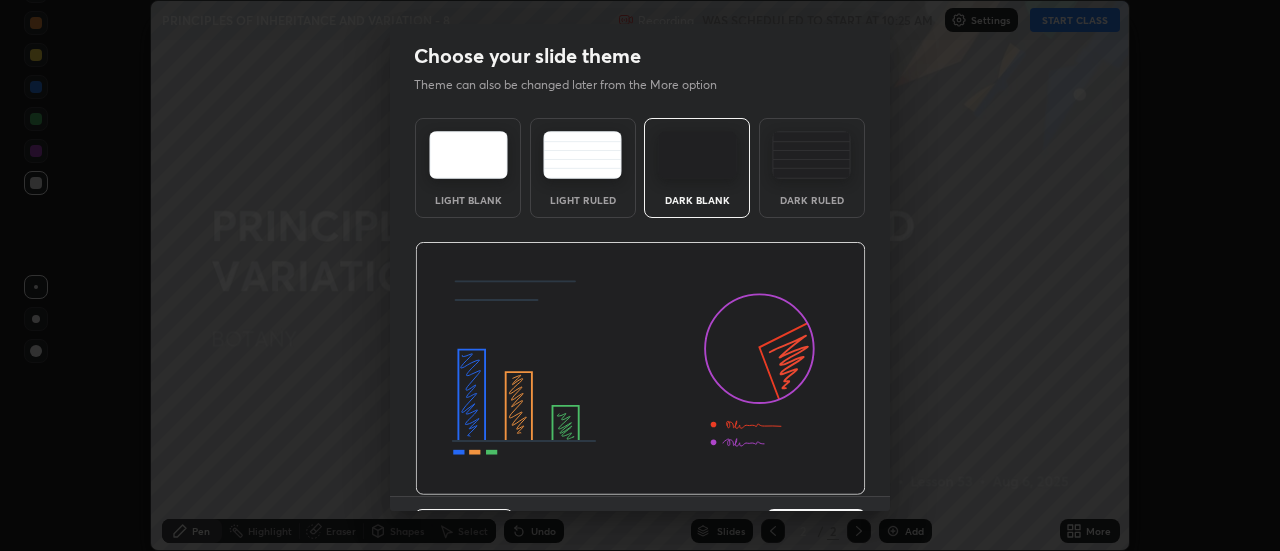 click at bounding box center (640, 369) 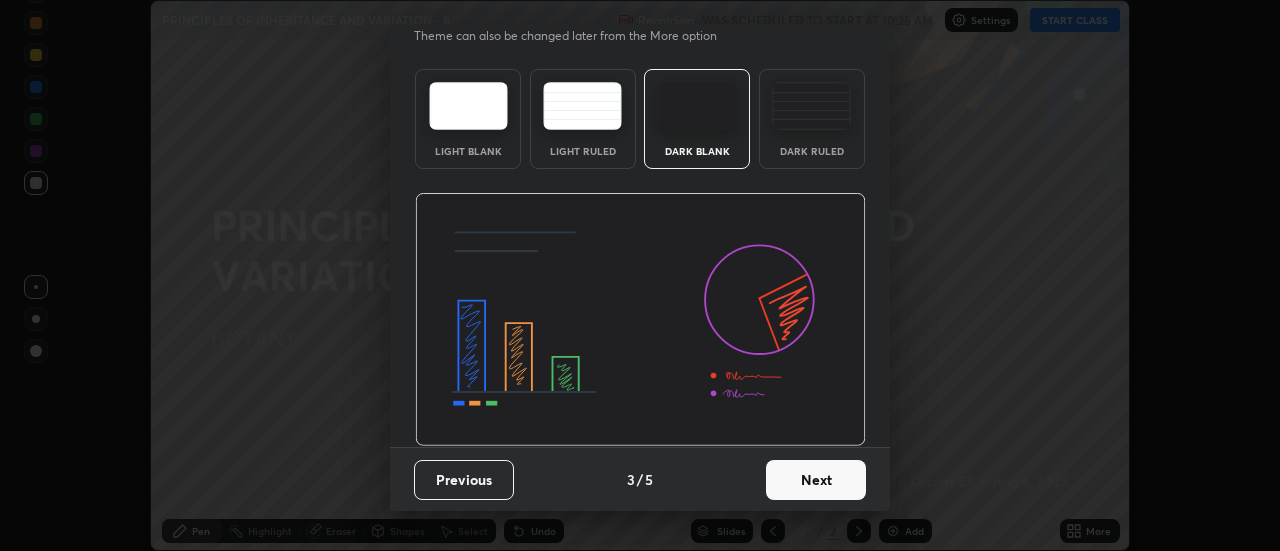 click on "Next" at bounding box center (816, 480) 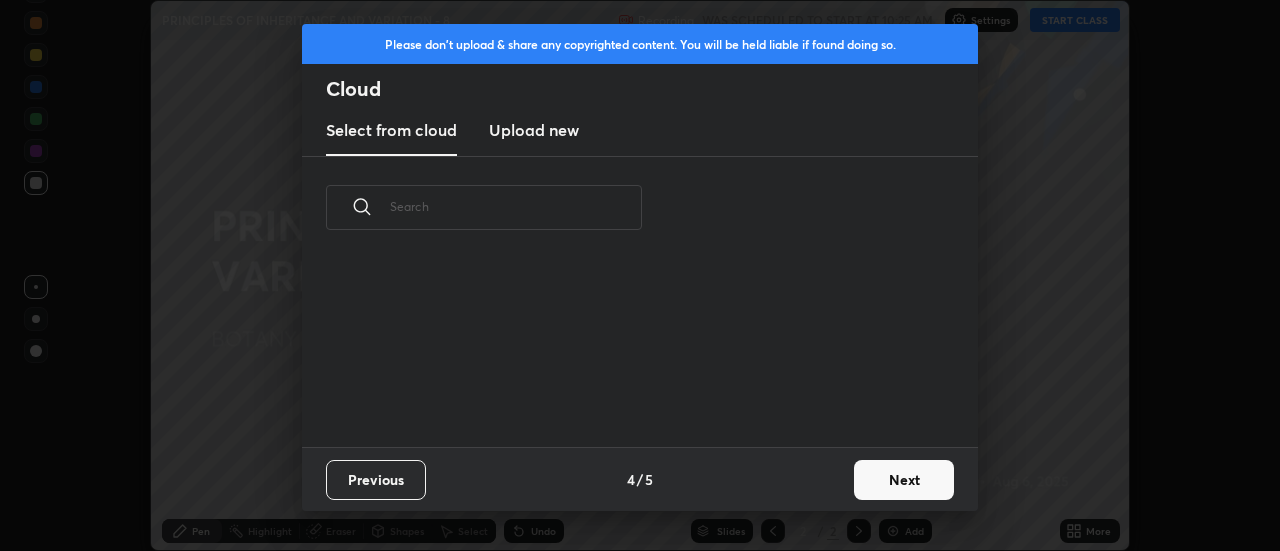 scroll, scrollTop: 0, scrollLeft: 0, axis: both 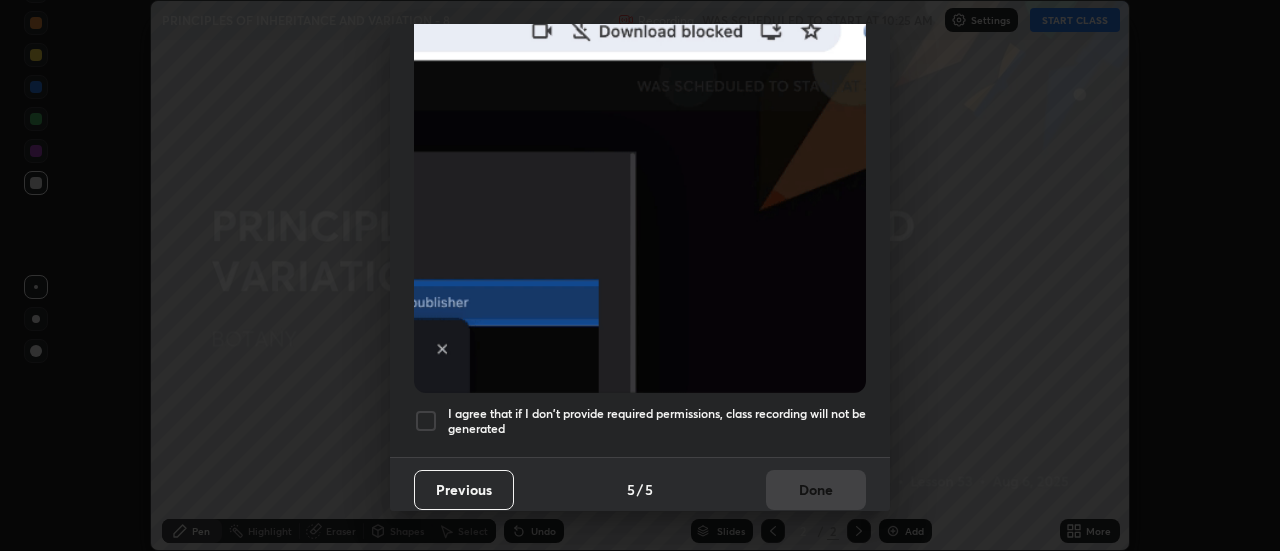 click at bounding box center [426, 421] 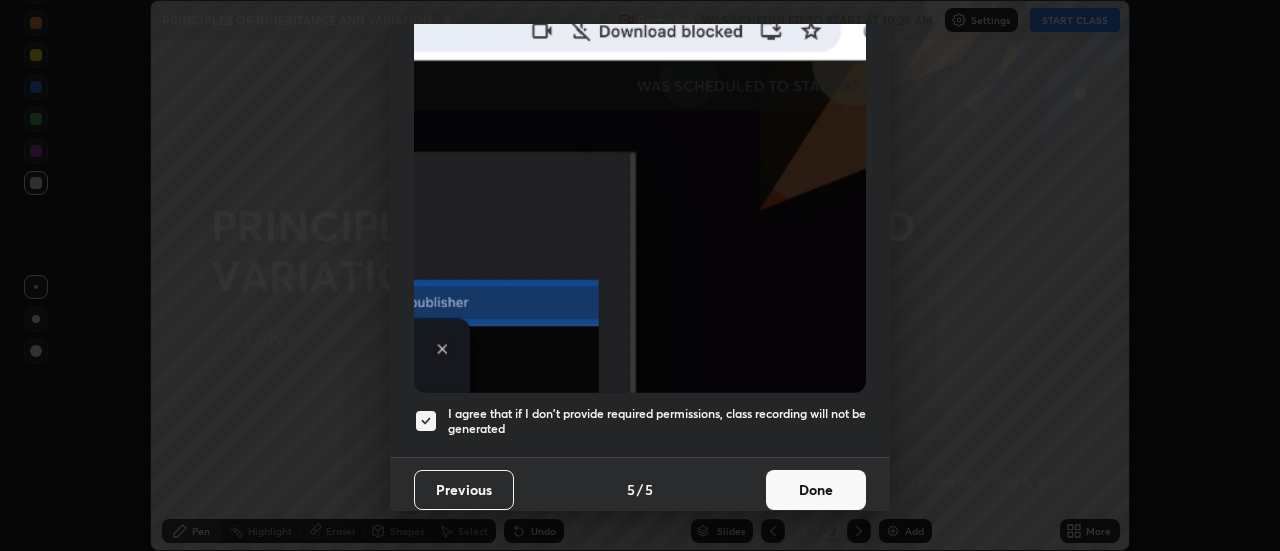 click on "Done" at bounding box center (816, 490) 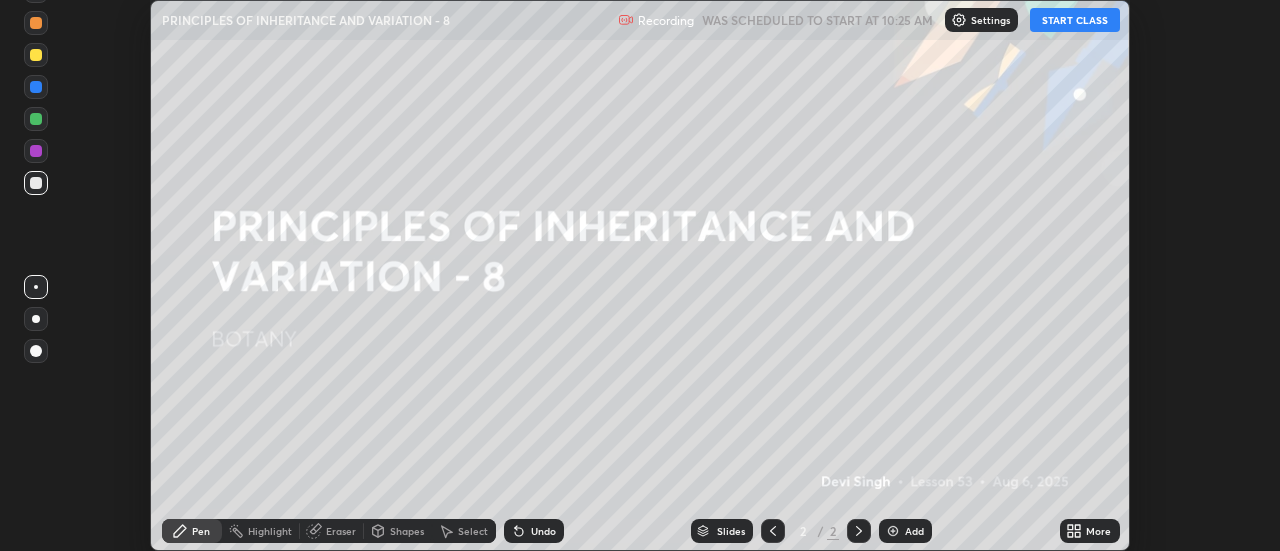 click on "START CLASS" at bounding box center (1075, 20) 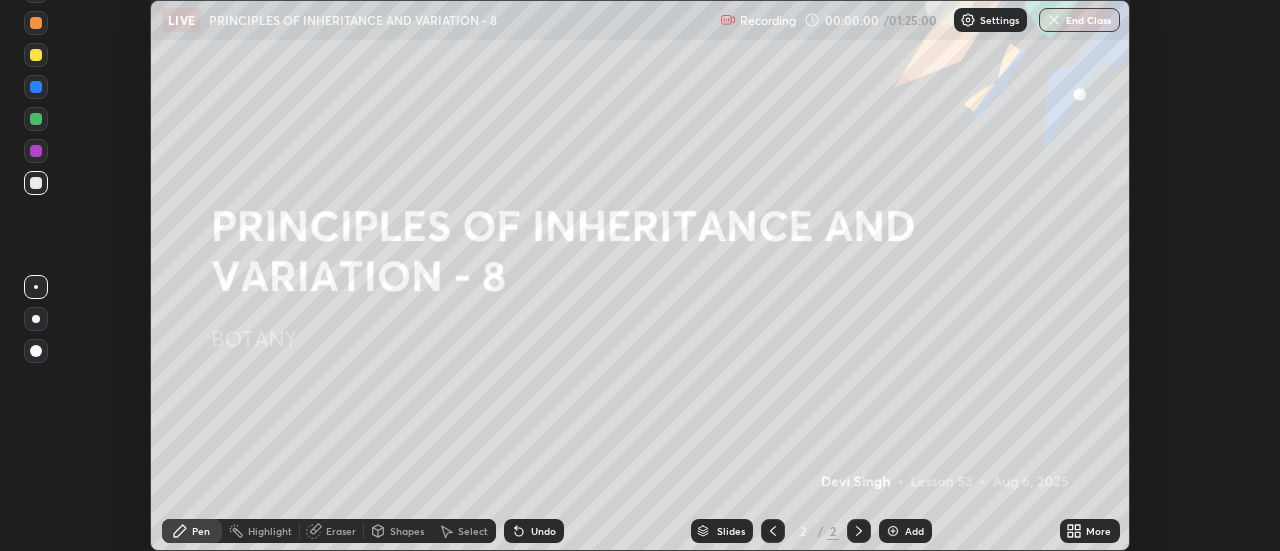 click 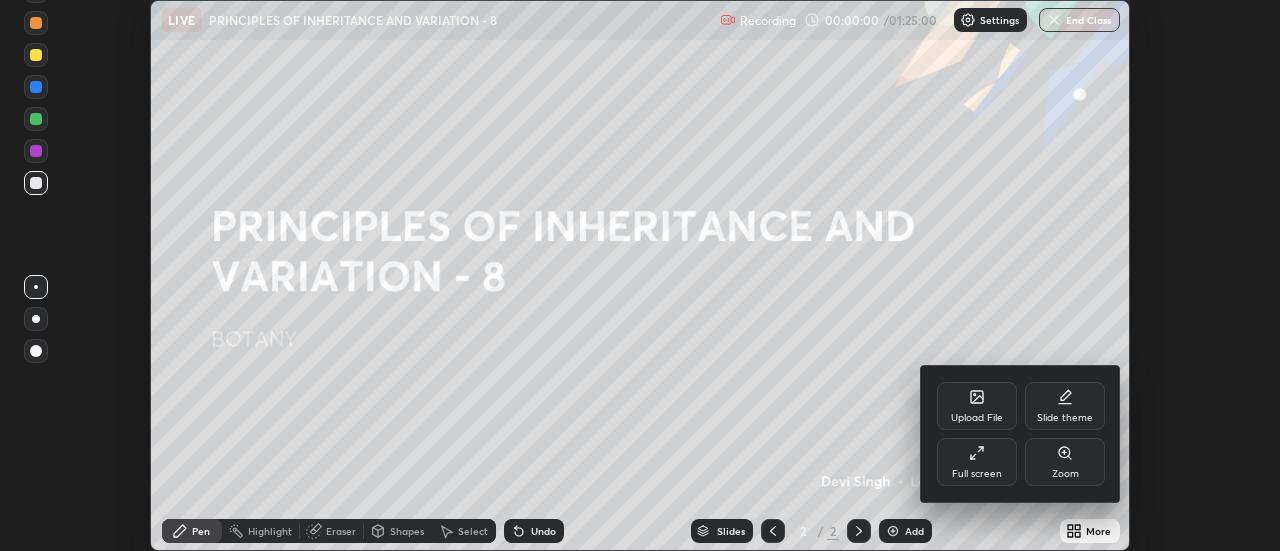 click on "Full screen" at bounding box center (977, 462) 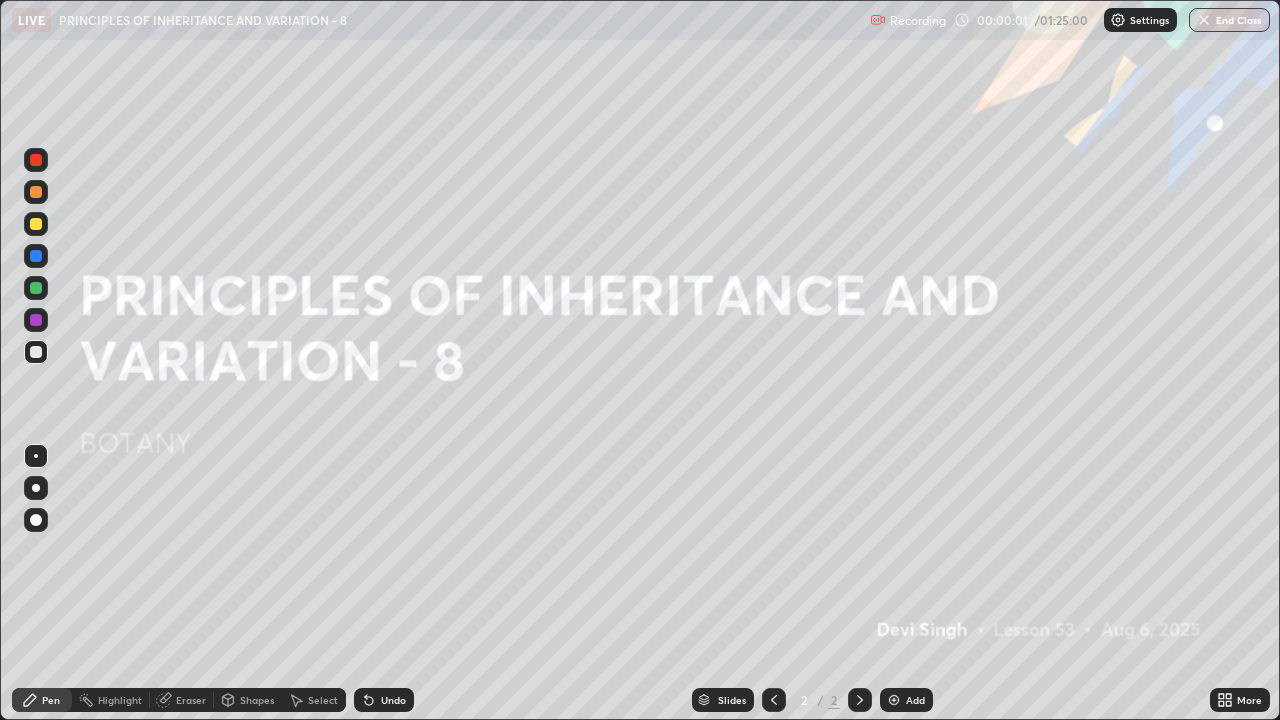 scroll, scrollTop: 99280, scrollLeft: 98720, axis: both 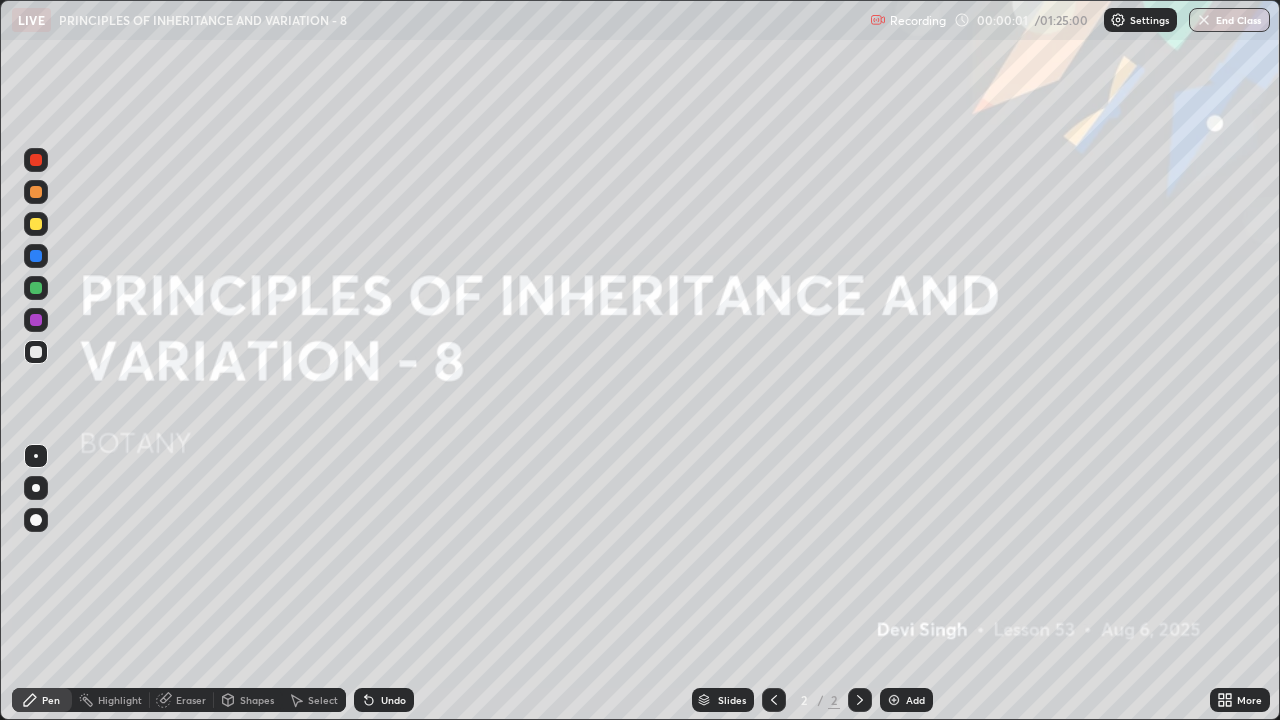 click on "Add" at bounding box center [915, 700] 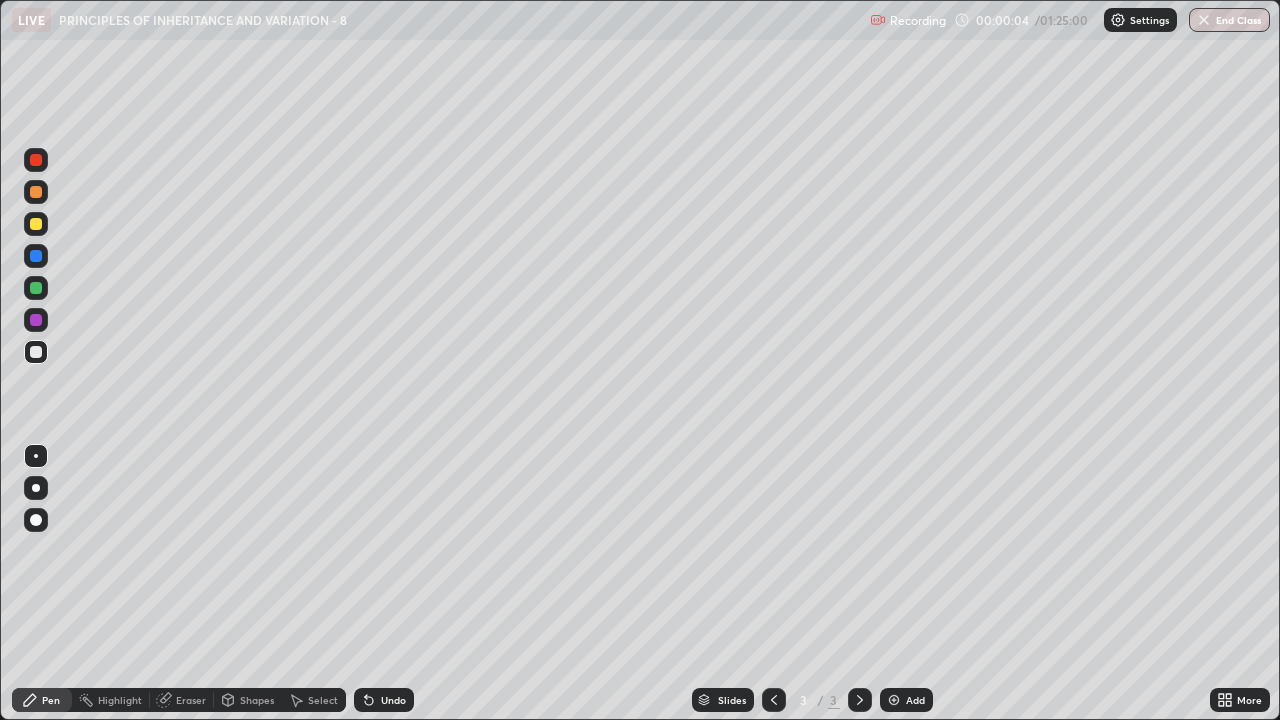 click at bounding box center (36, 224) 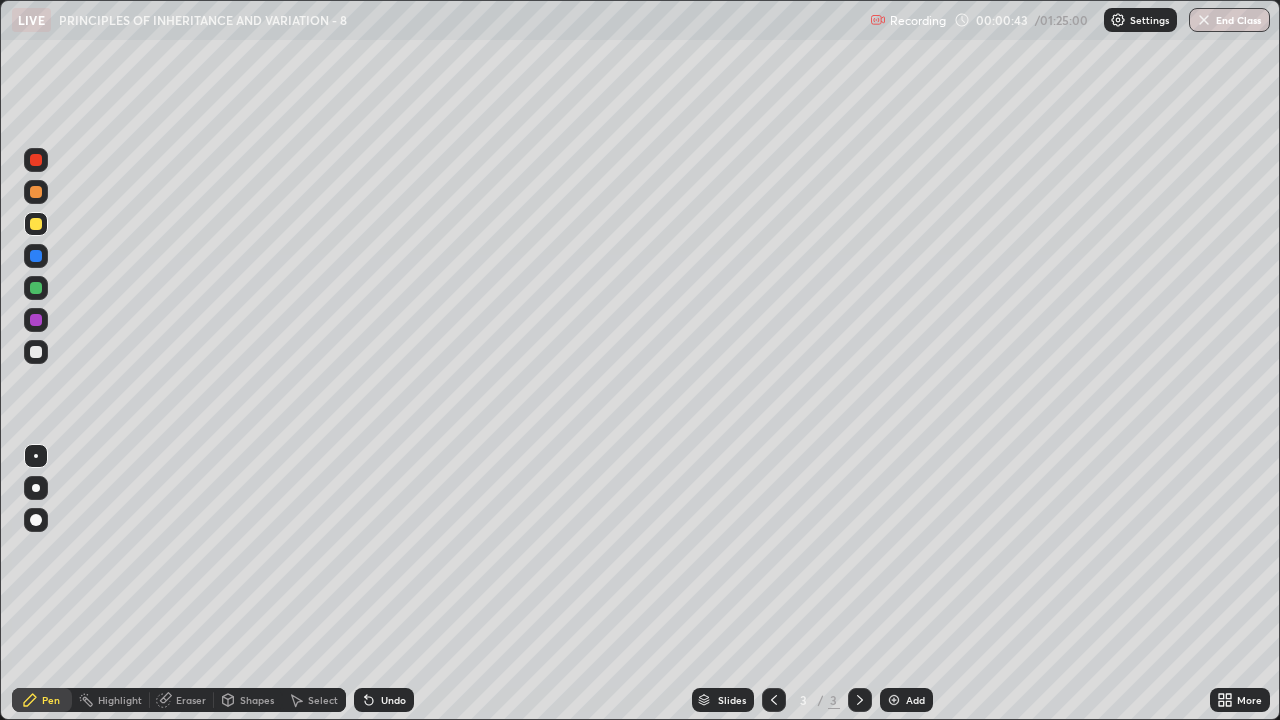 click at bounding box center [36, 352] 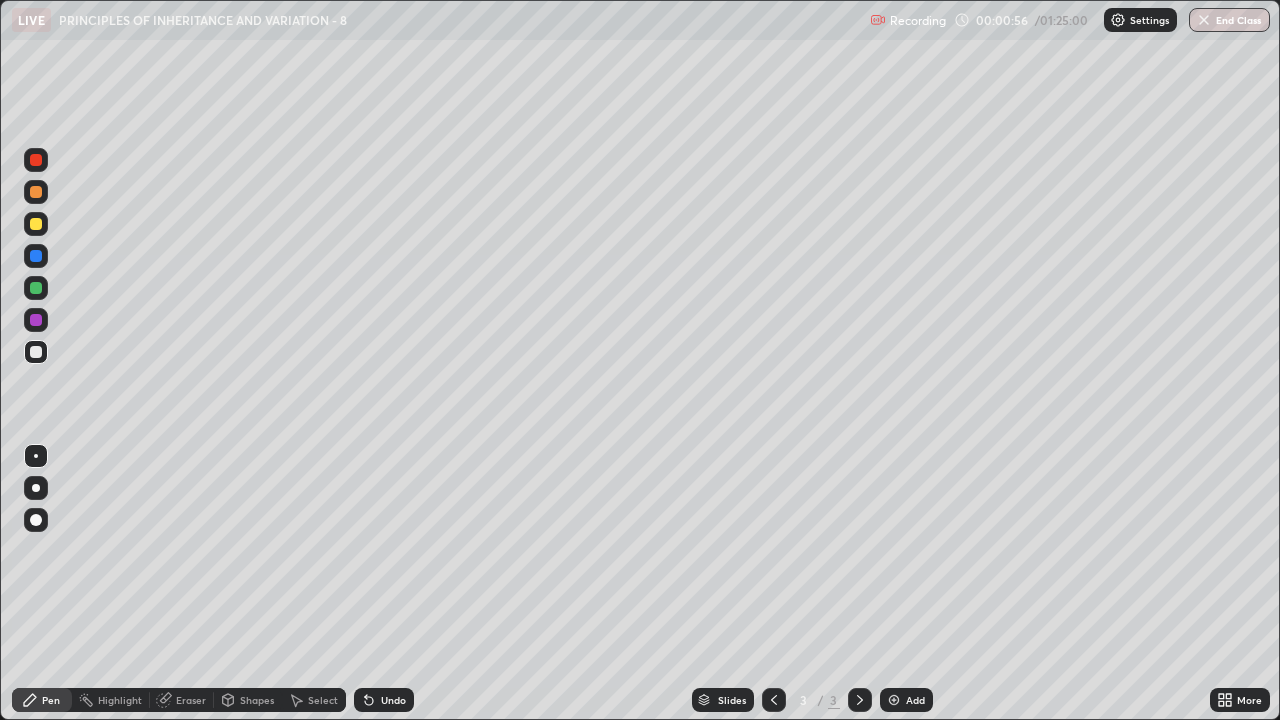click on "Undo" at bounding box center [384, 700] 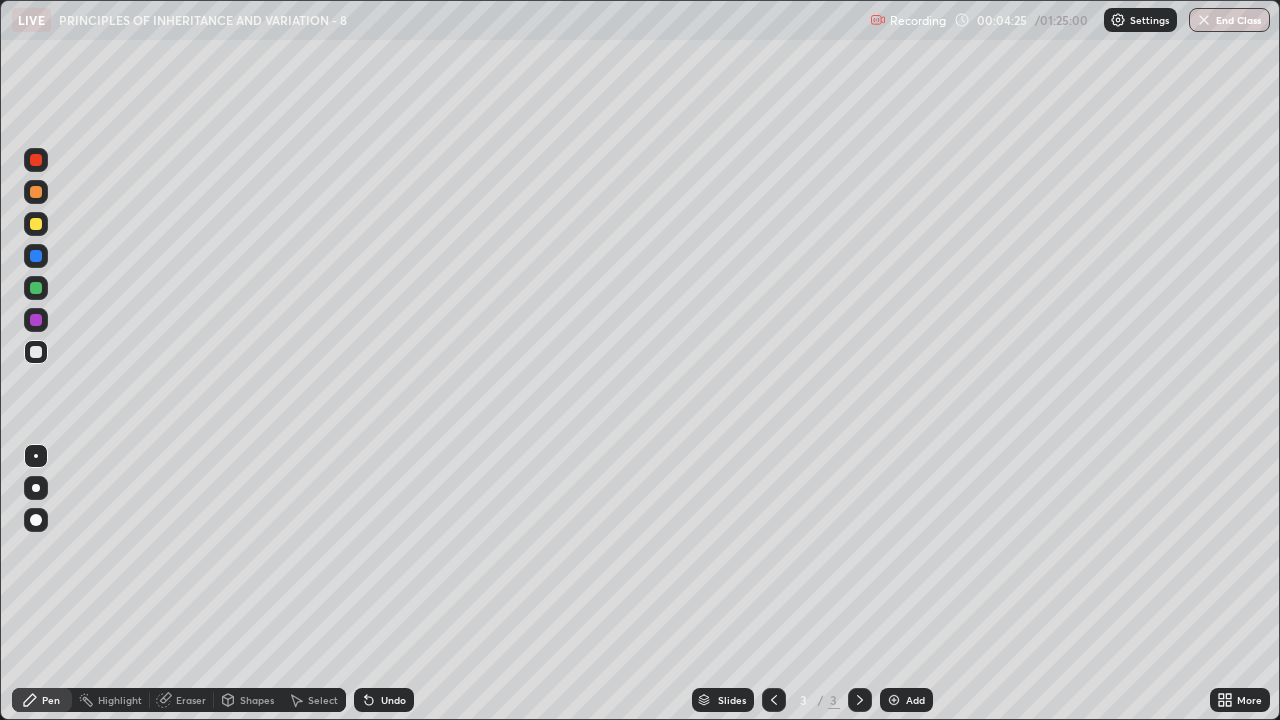 click 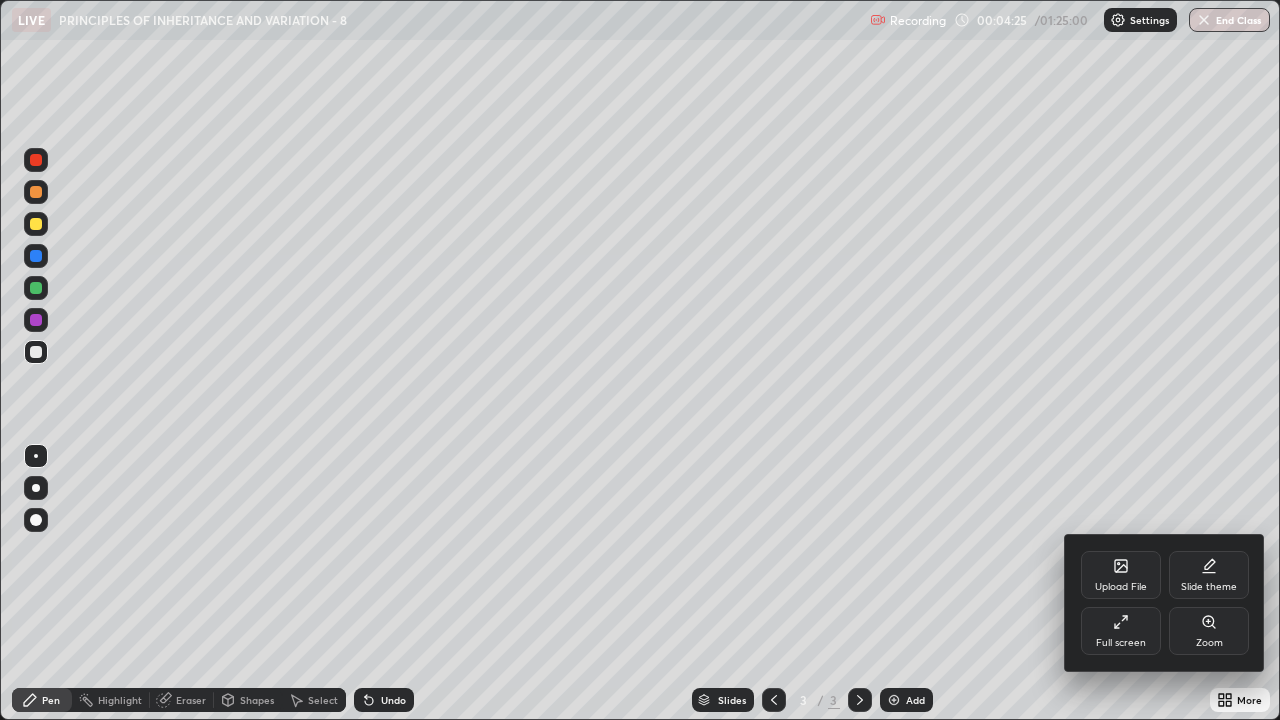 click on "Full screen" at bounding box center (1121, 643) 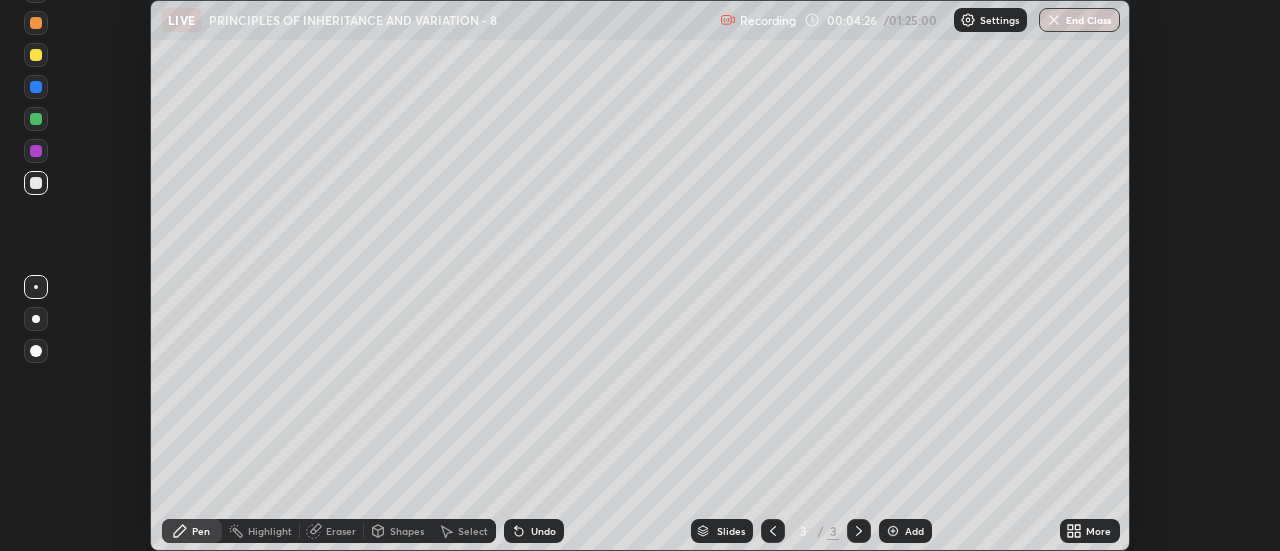 scroll, scrollTop: 551, scrollLeft: 1280, axis: both 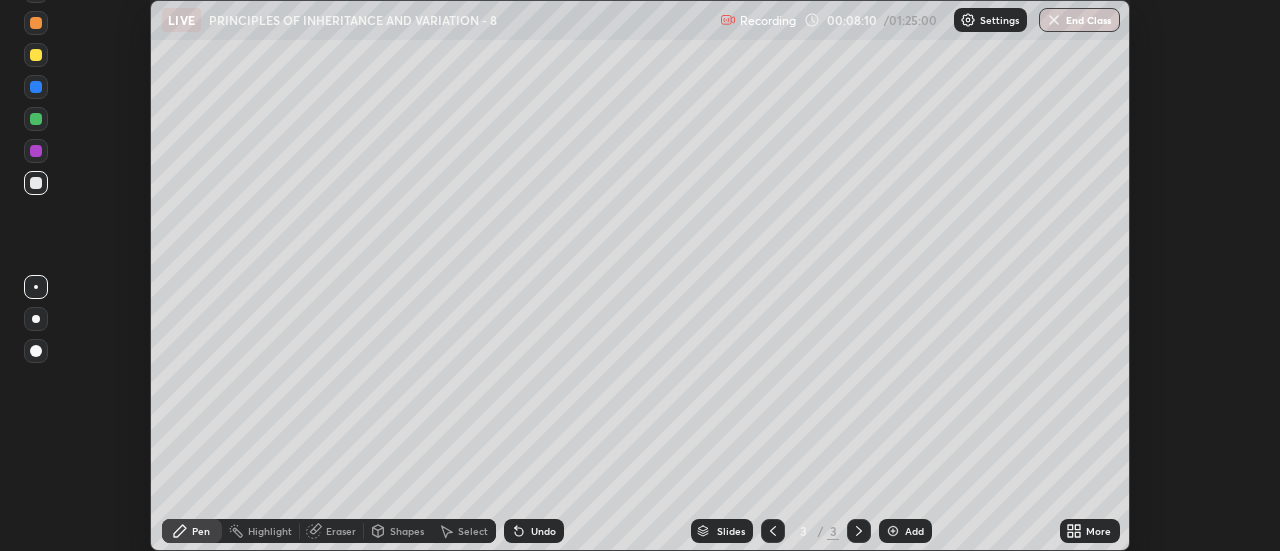 click 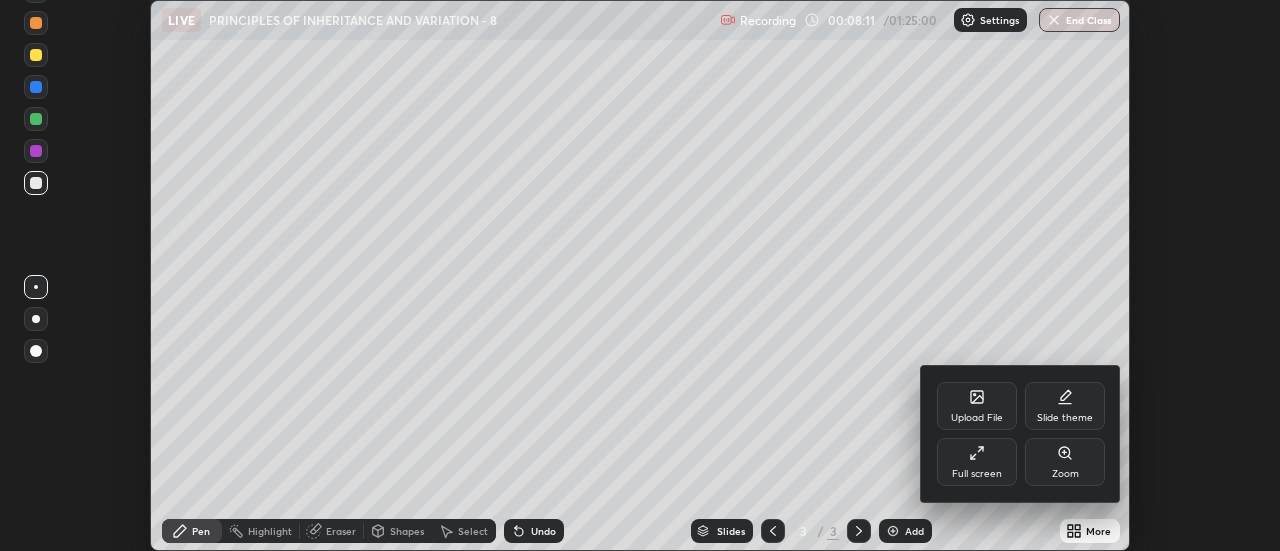 click on "Full screen" at bounding box center (977, 474) 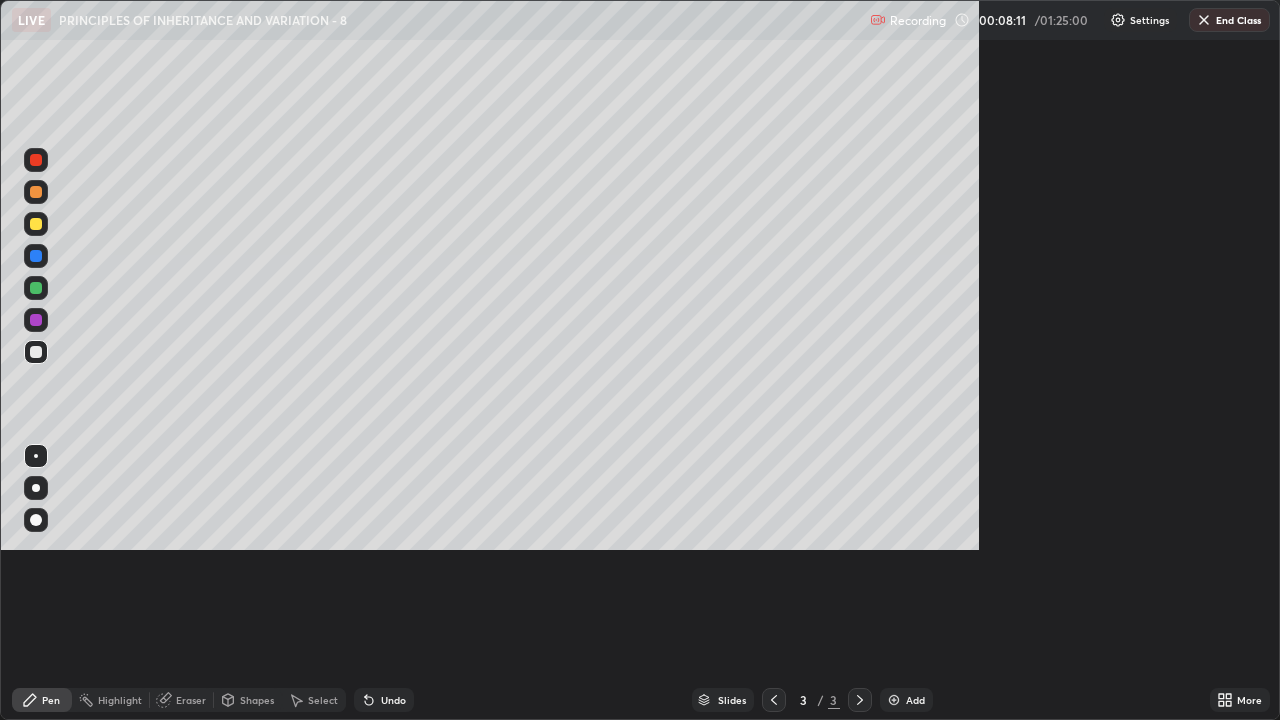 scroll, scrollTop: 99280, scrollLeft: 98720, axis: both 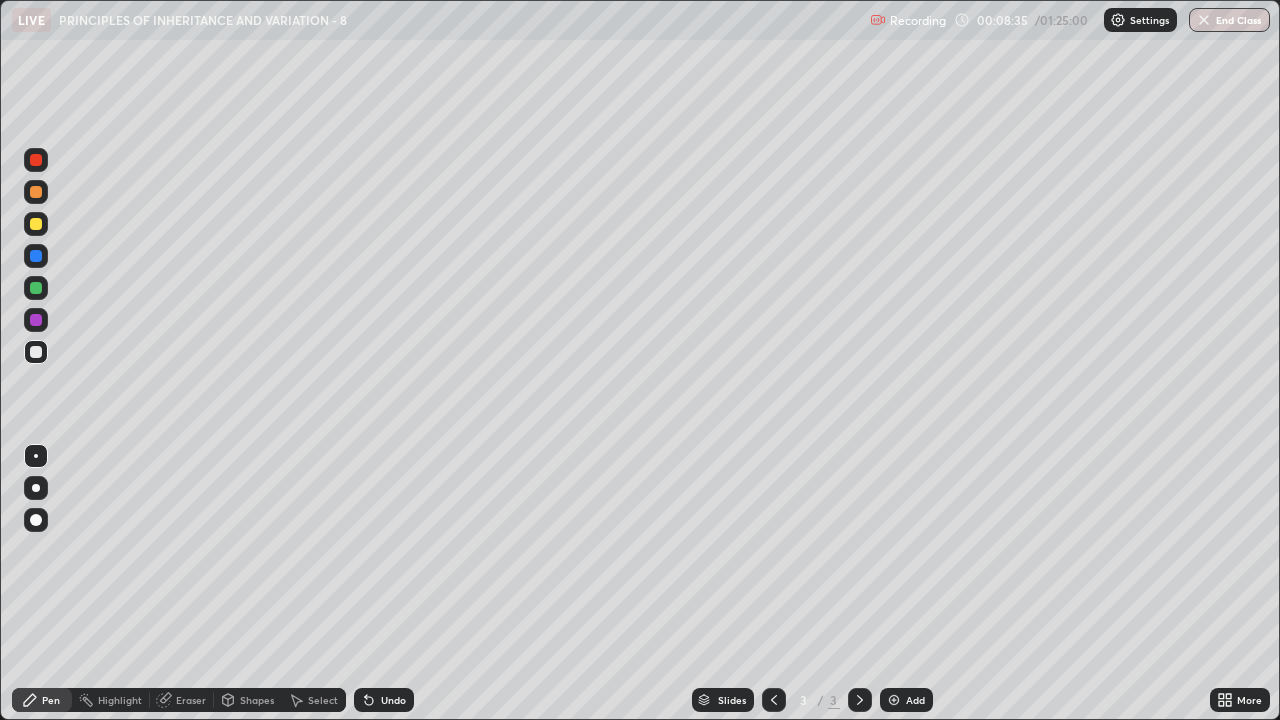 click on "Add" at bounding box center (906, 700) 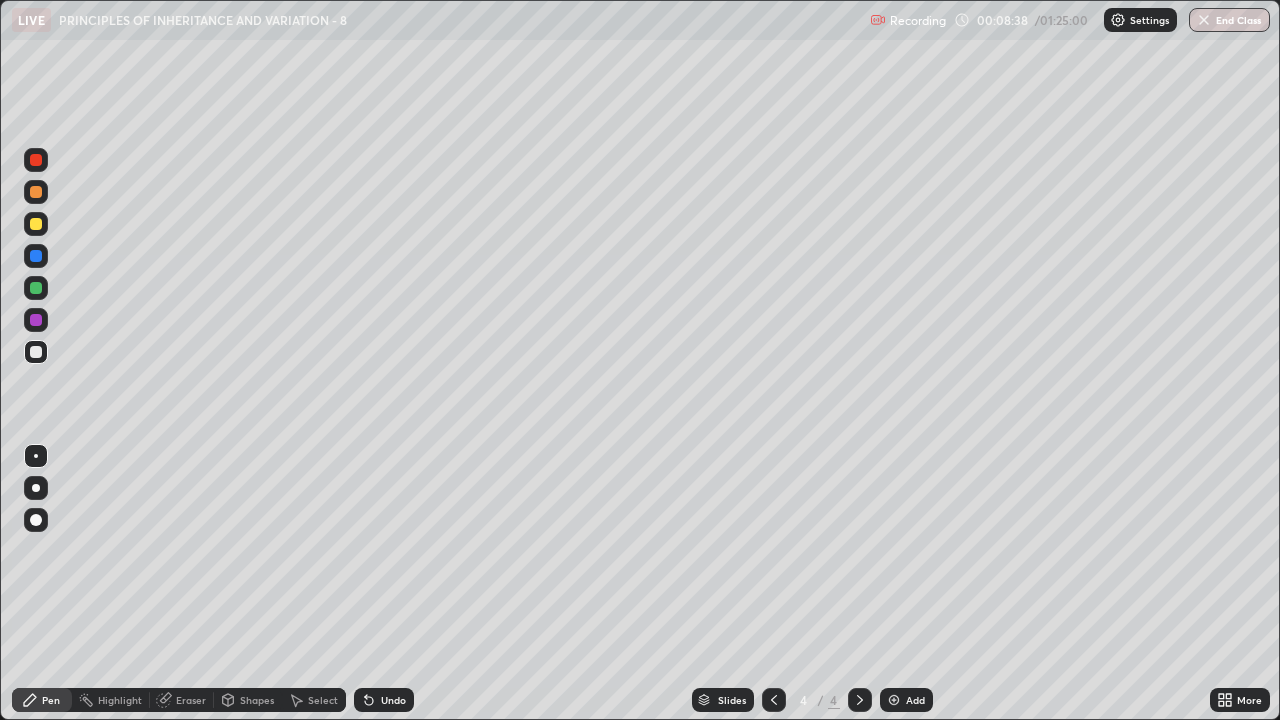 click at bounding box center (36, 224) 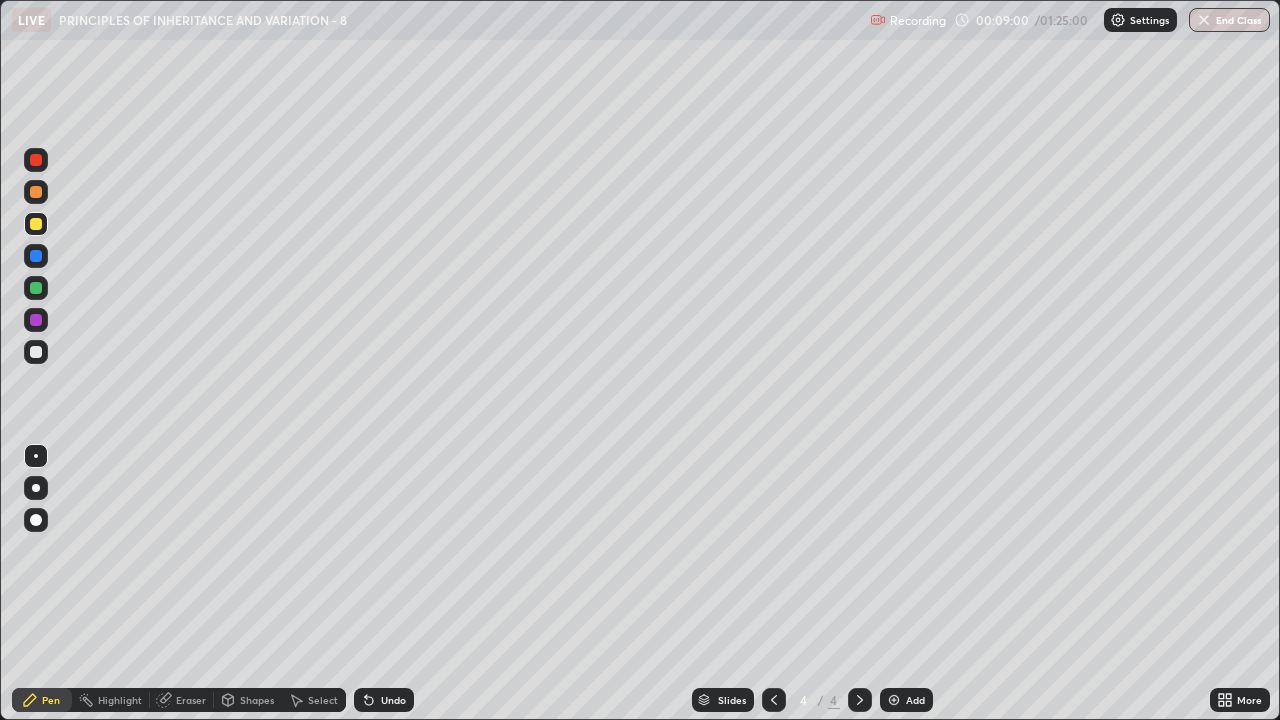 click at bounding box center (36, 352) 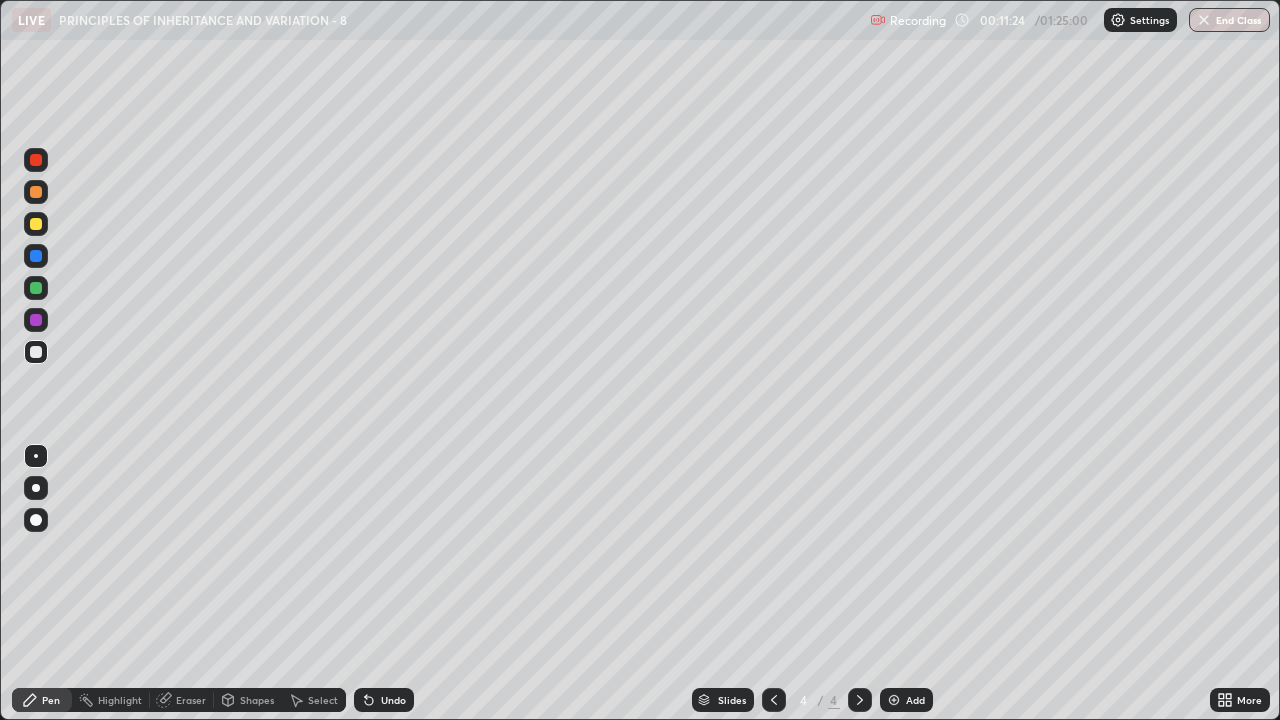 click 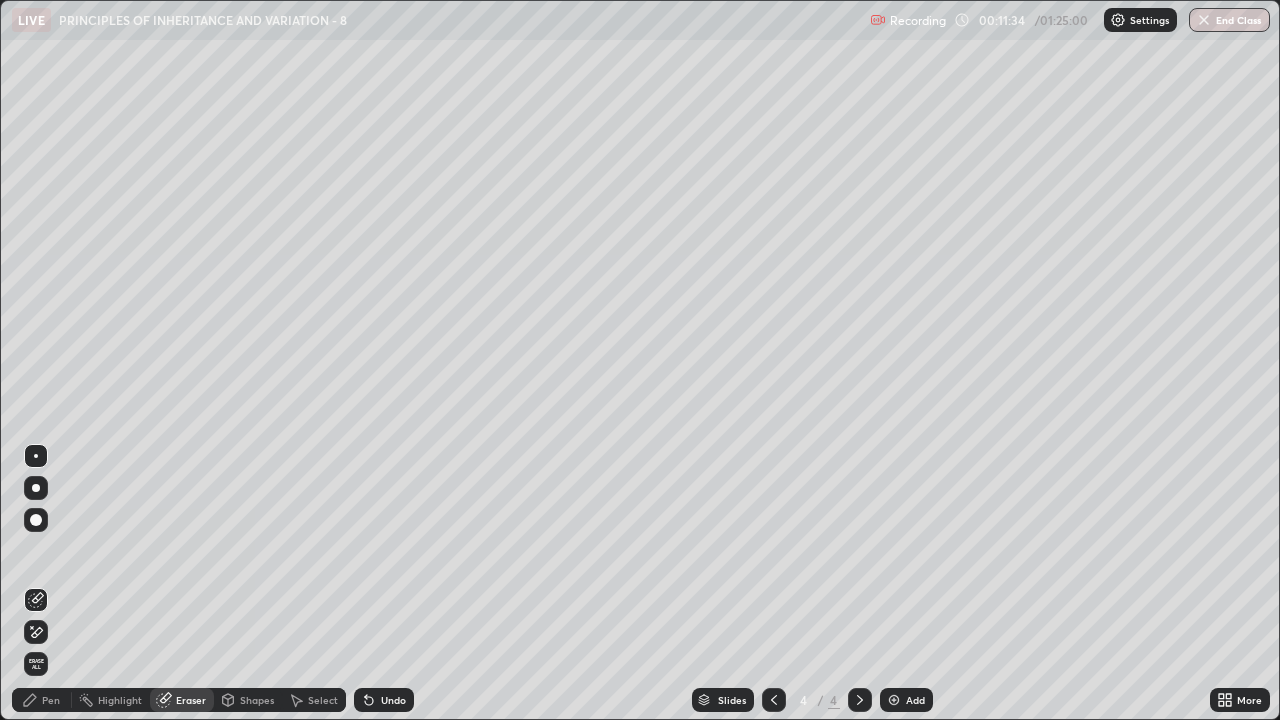 click on "Pen" at bounding box center [42, 700] 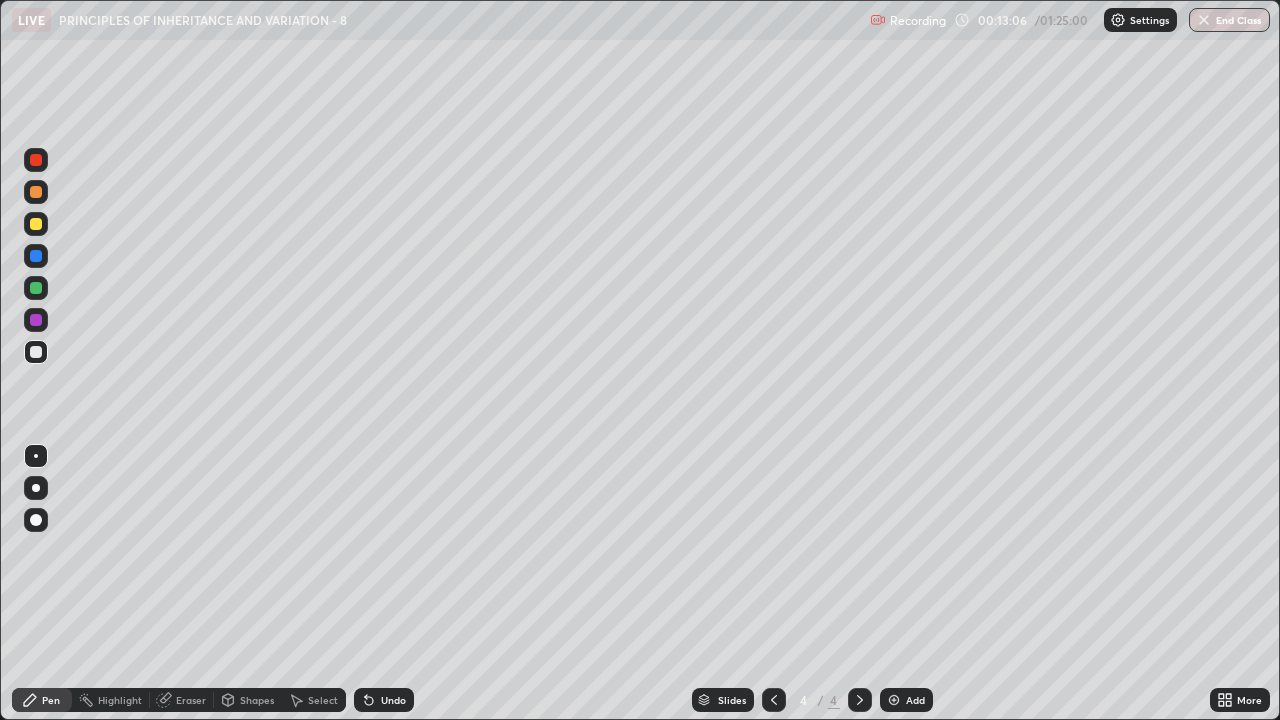 click on "Undo" at bounding box center (393, 700) 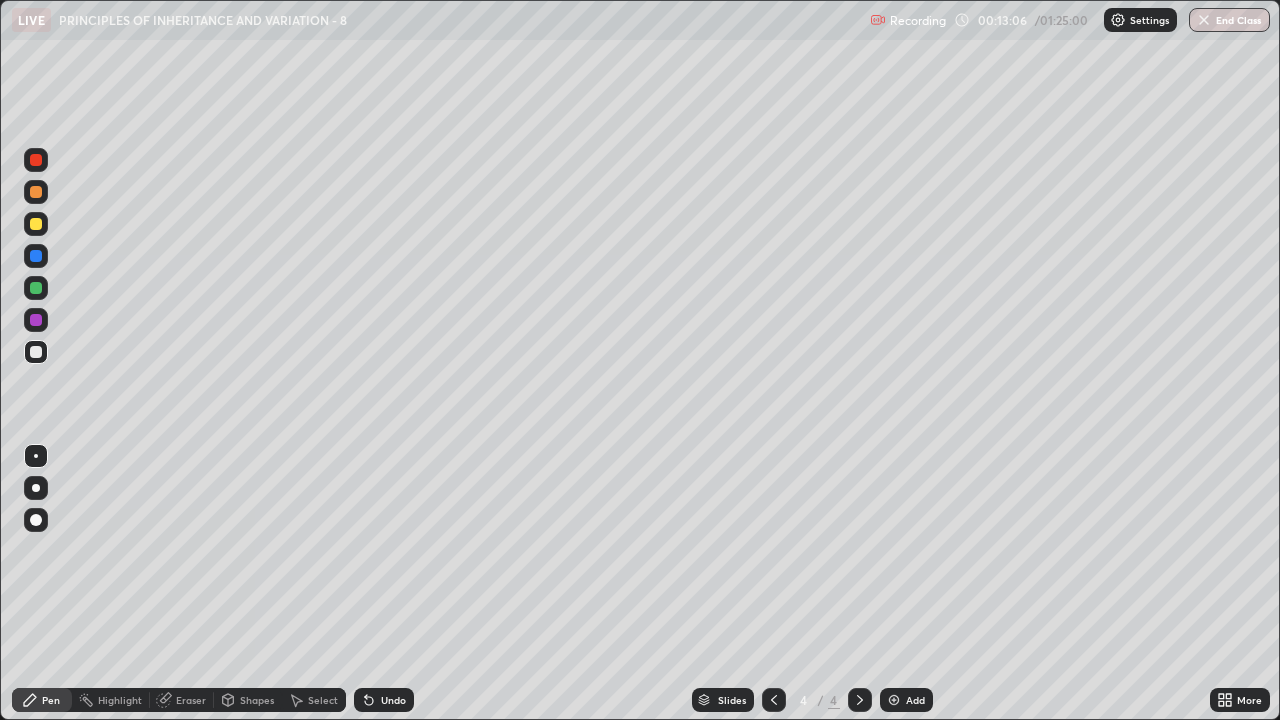 click on "Undo" at bounding box center [393, 700] 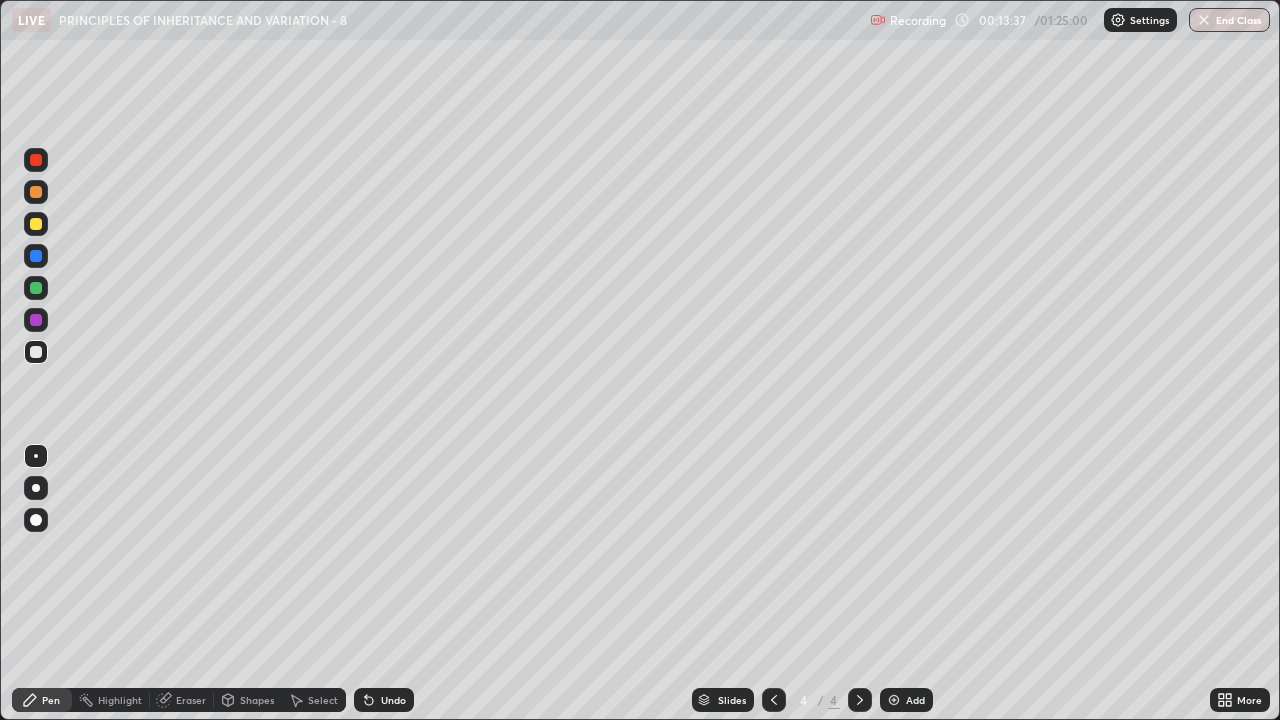 click at bounding box center [36, 224] 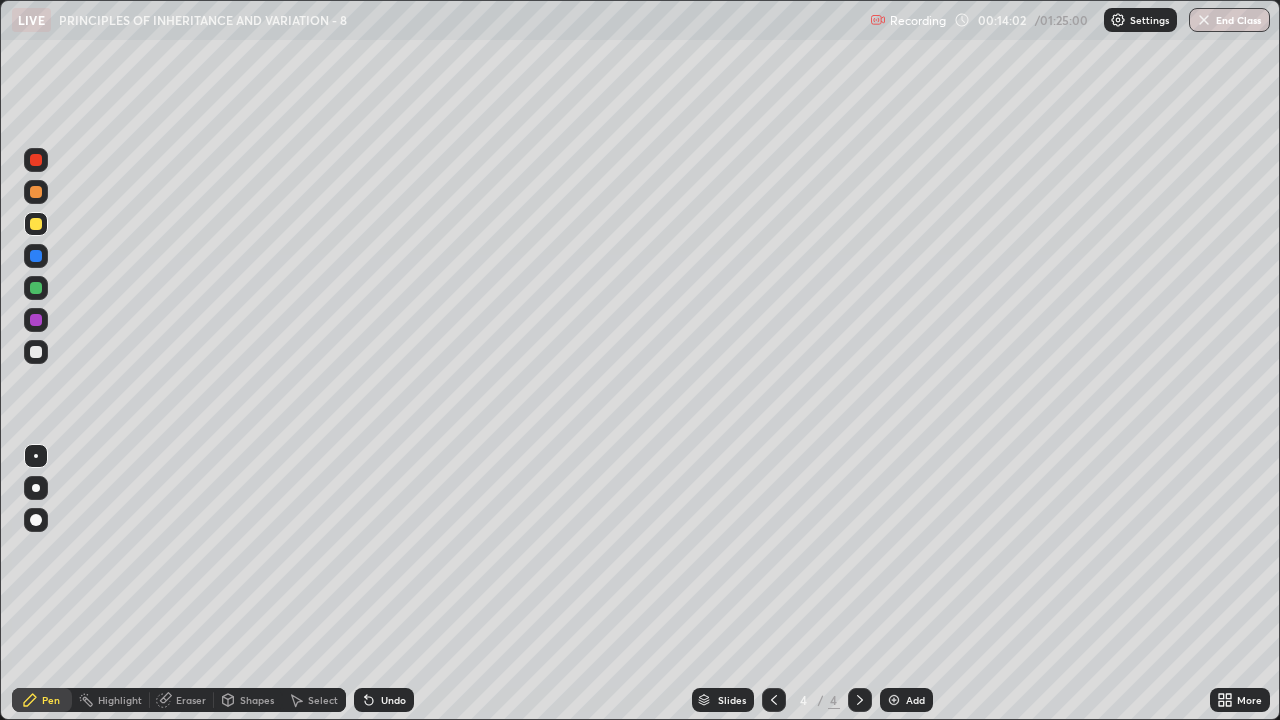 click at bounding box center (36, 352) 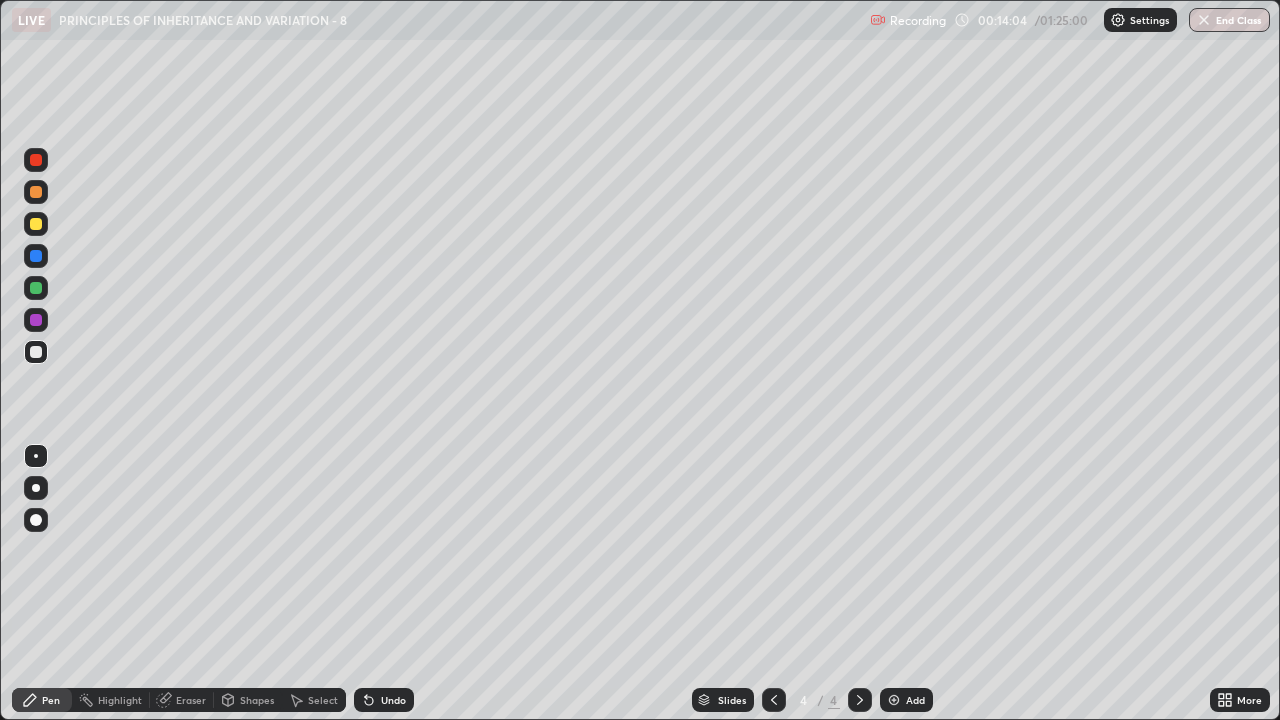 click at bounding box center [36, 224] 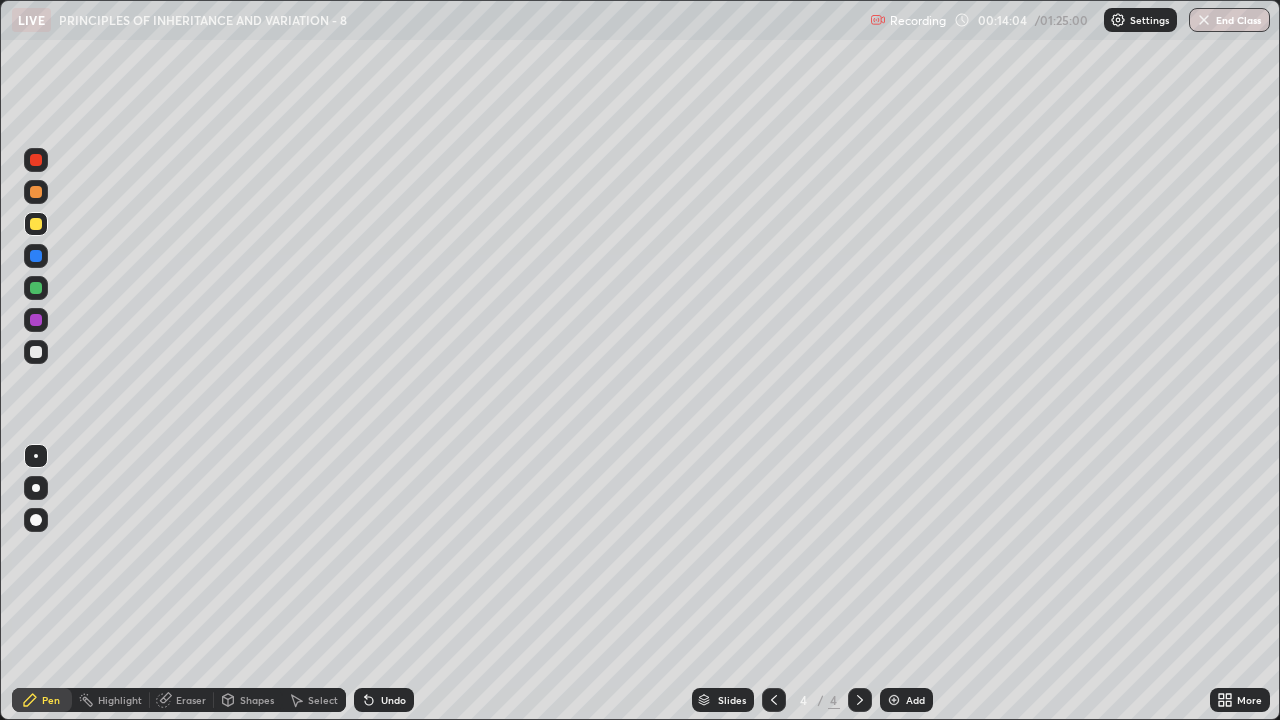 click at bounding box center (36, 288) 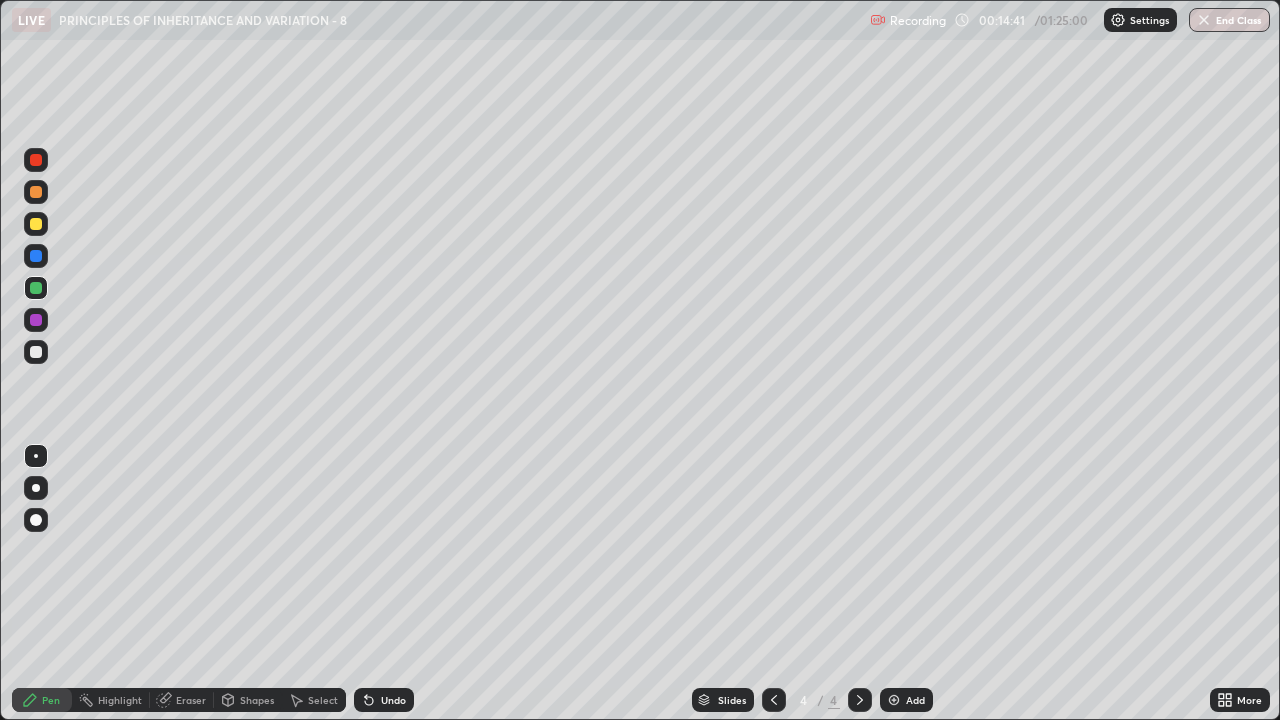 click at bounding box center [36, 352] 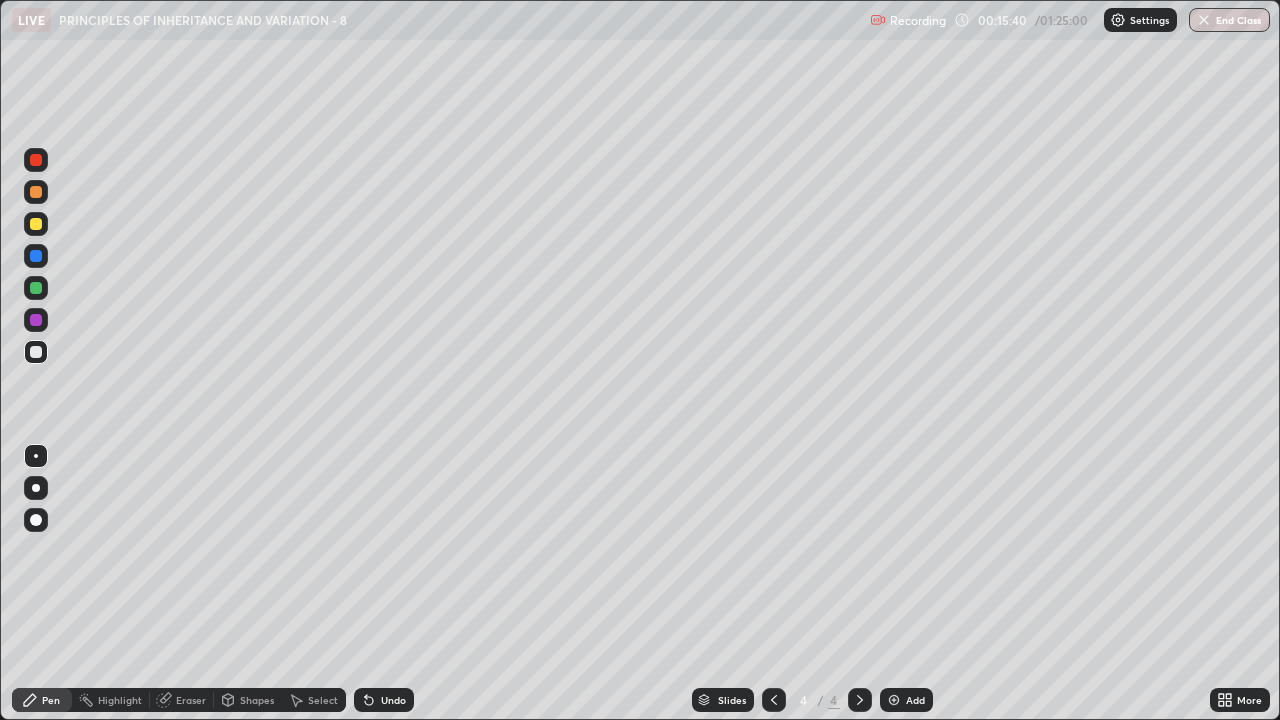 click at bounding box center (894, 700) 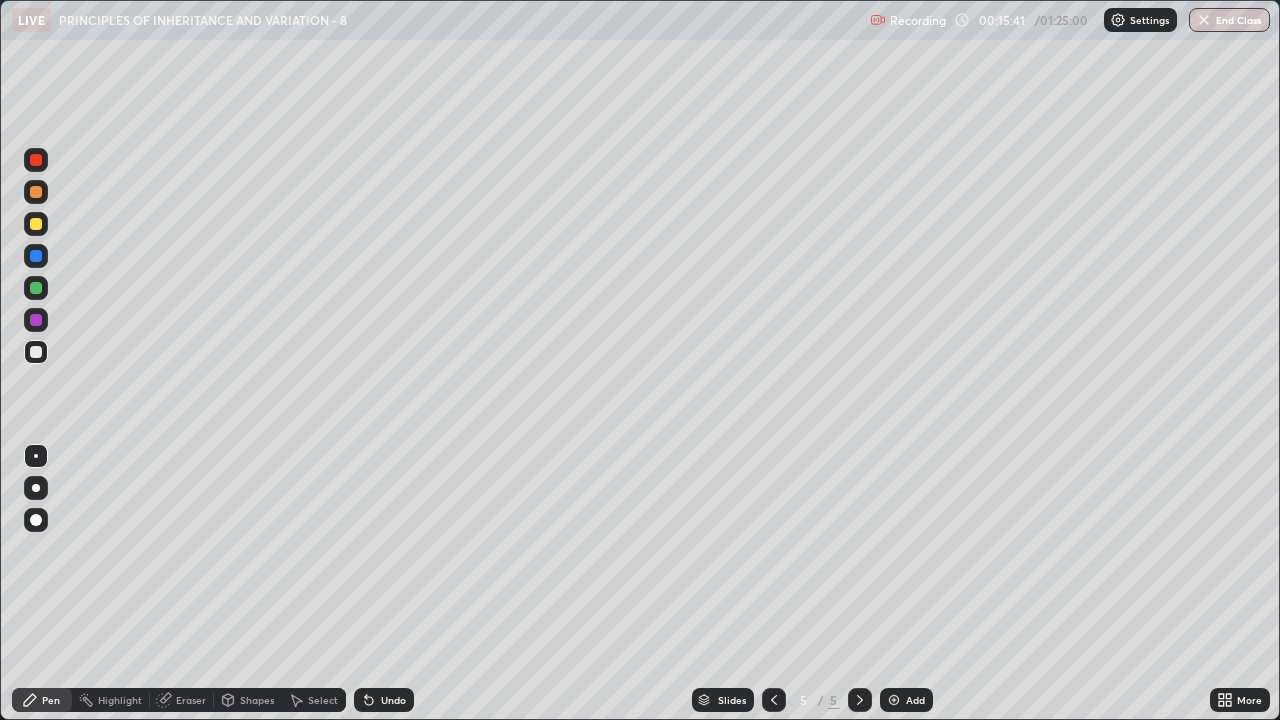 click at bounding box center [36, 224] 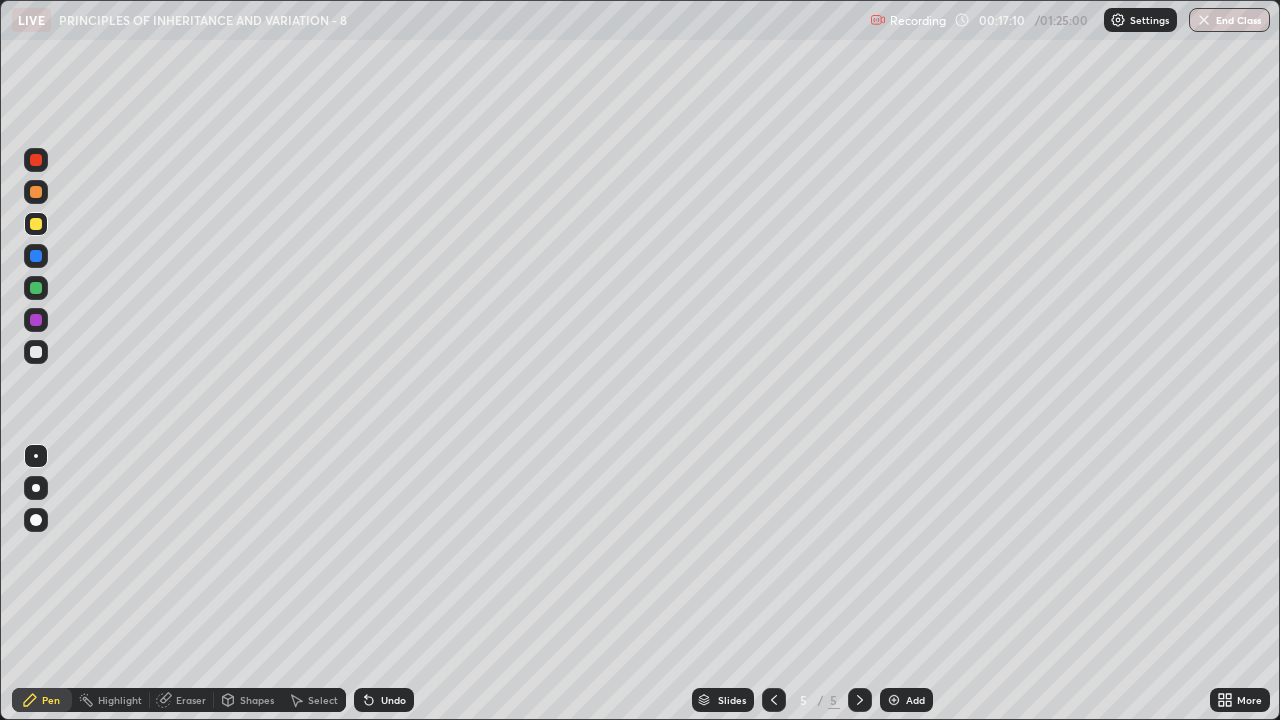 click 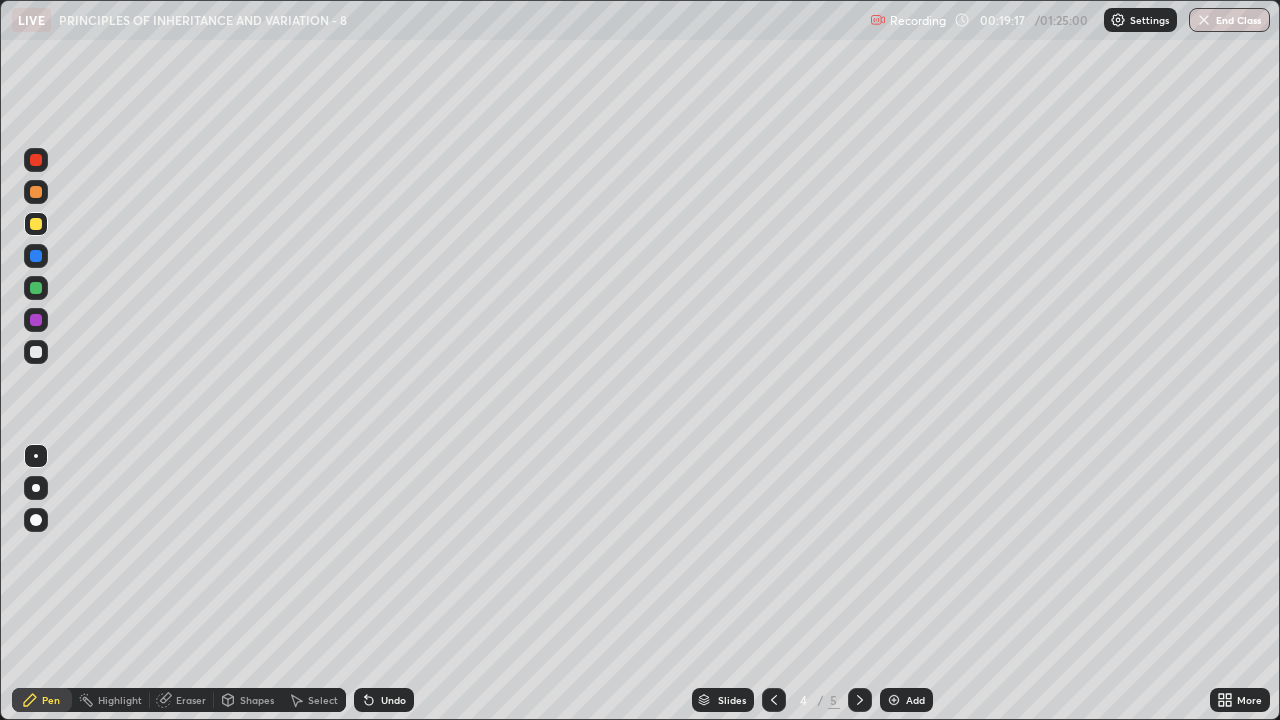 click 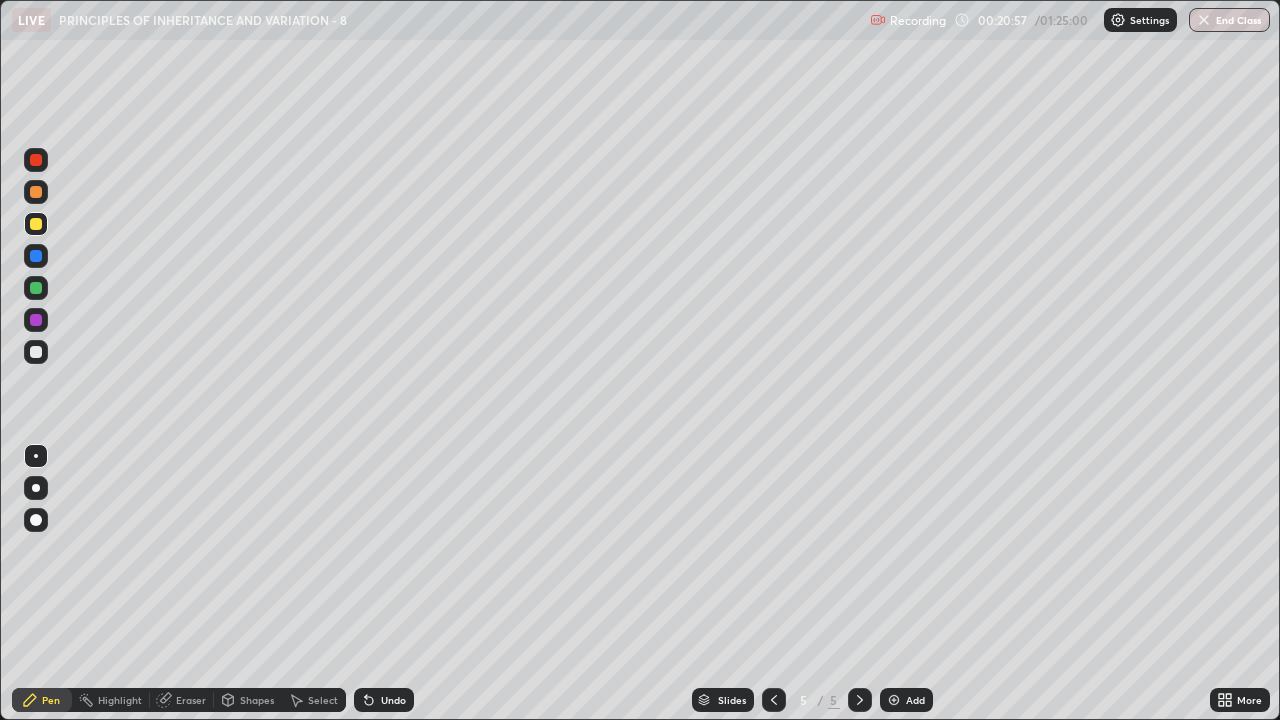 click at bounding box center [894, 700] 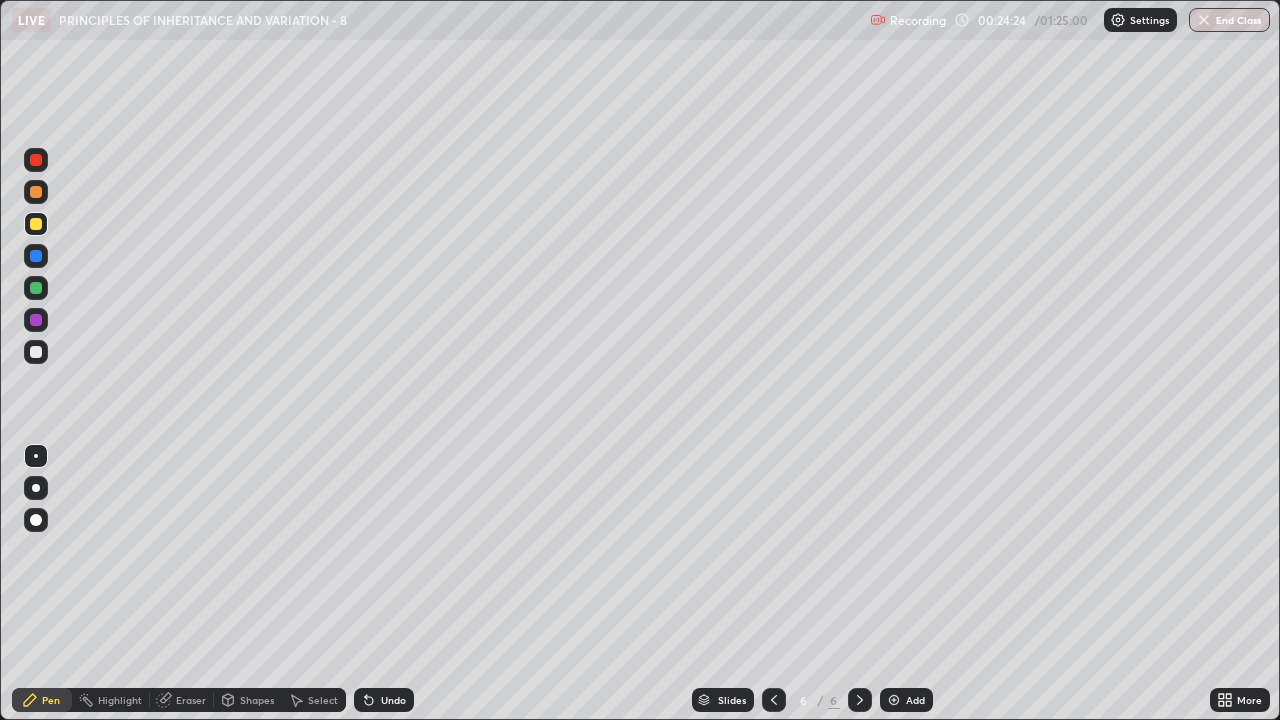 click at bounding box center (36, 352) 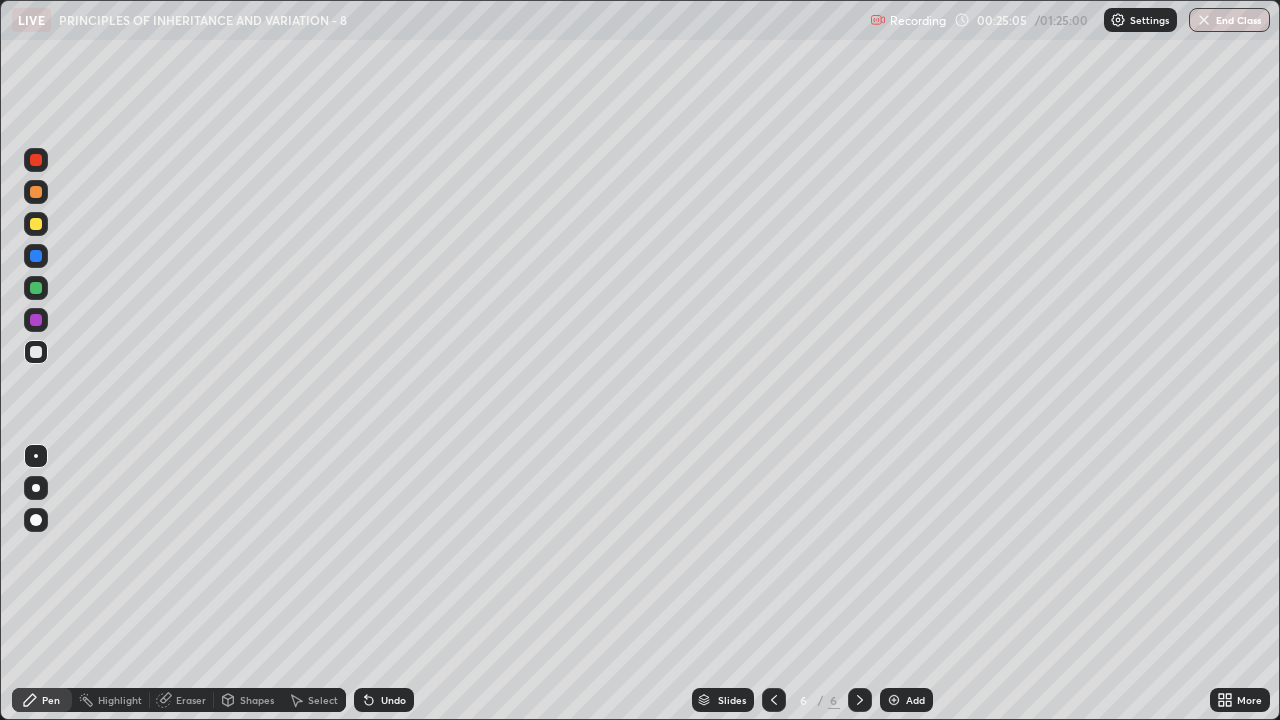 click at bounding box center (36, 224) 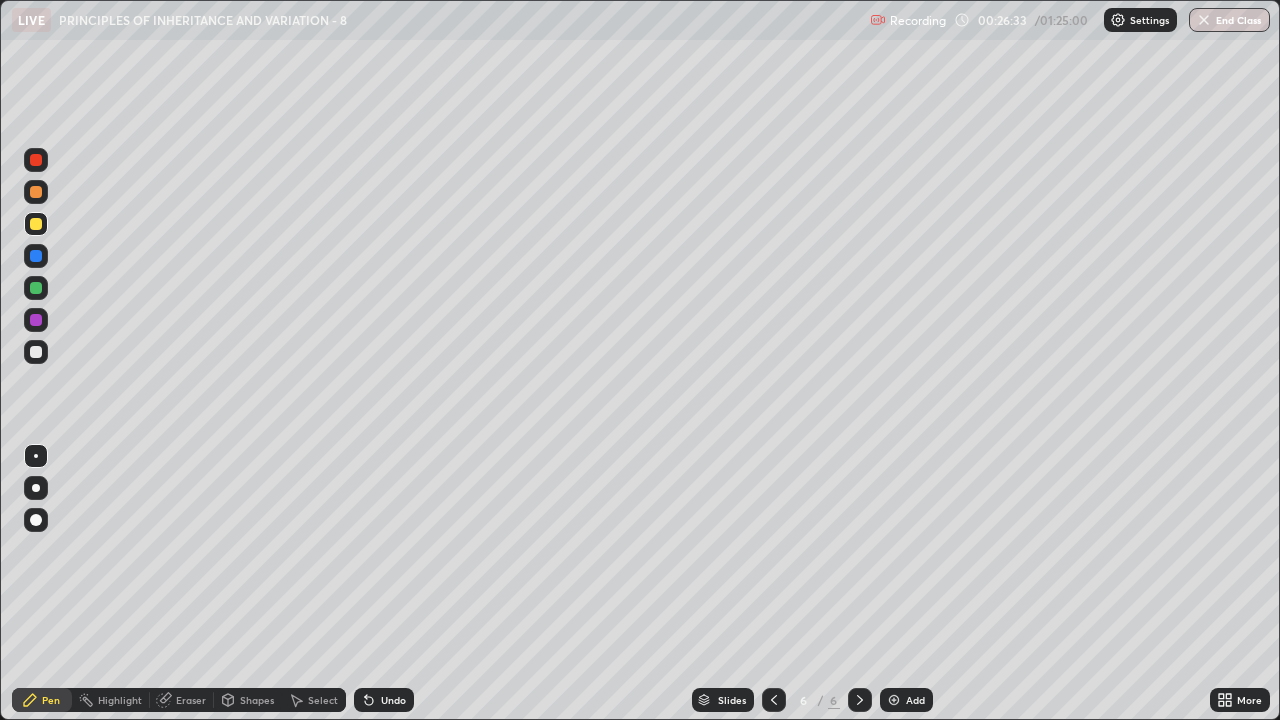 click at bounding box center (36, 352) 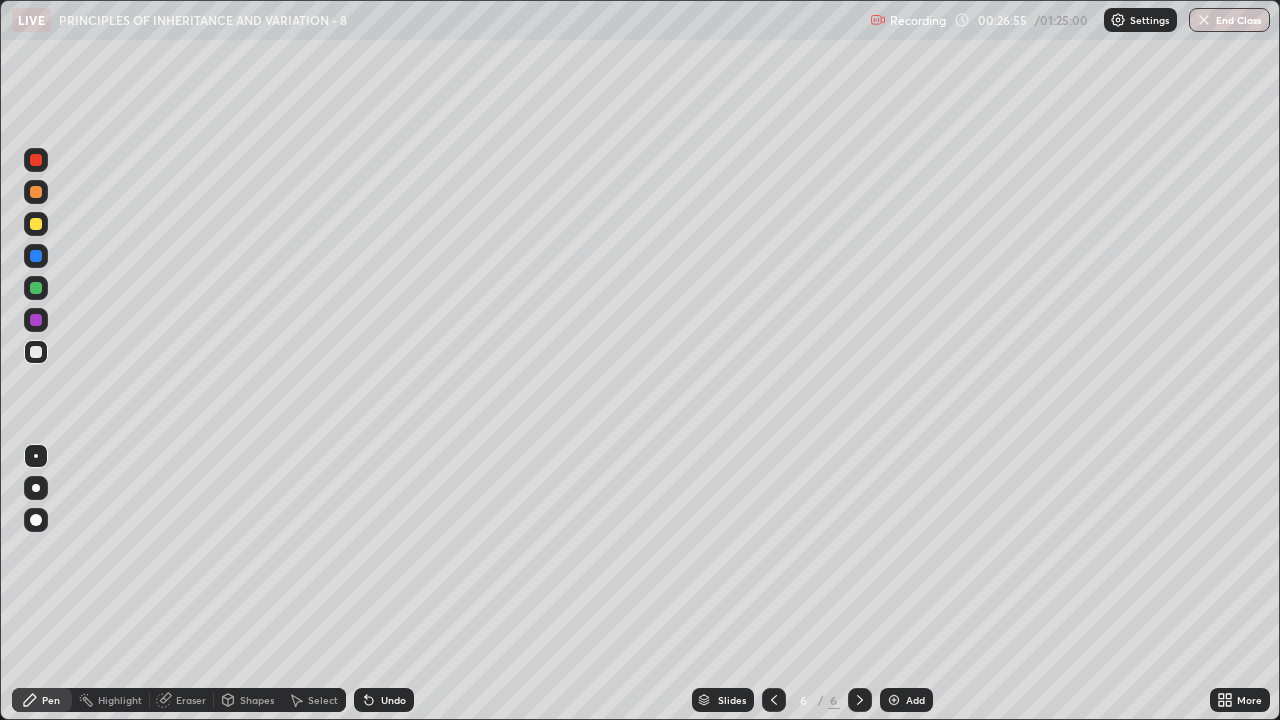 click at bounding box center [36, 224] 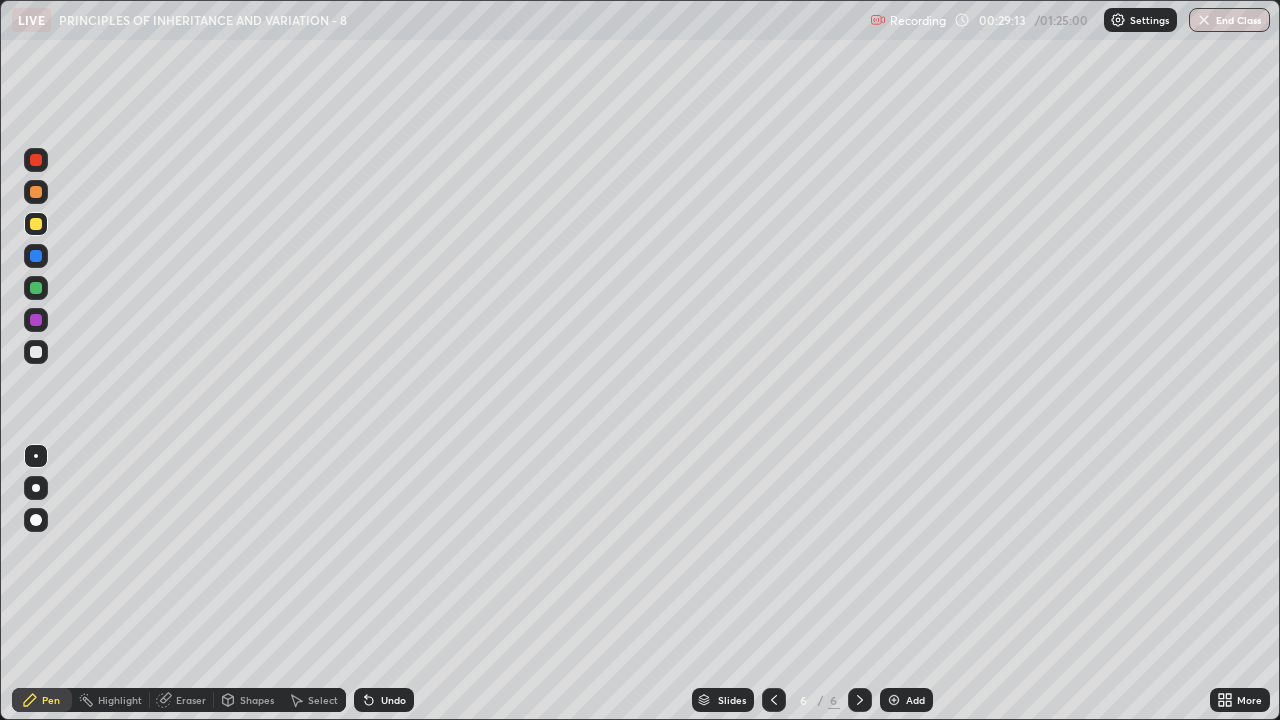 click on "Add" at bounding box center [906, 700] 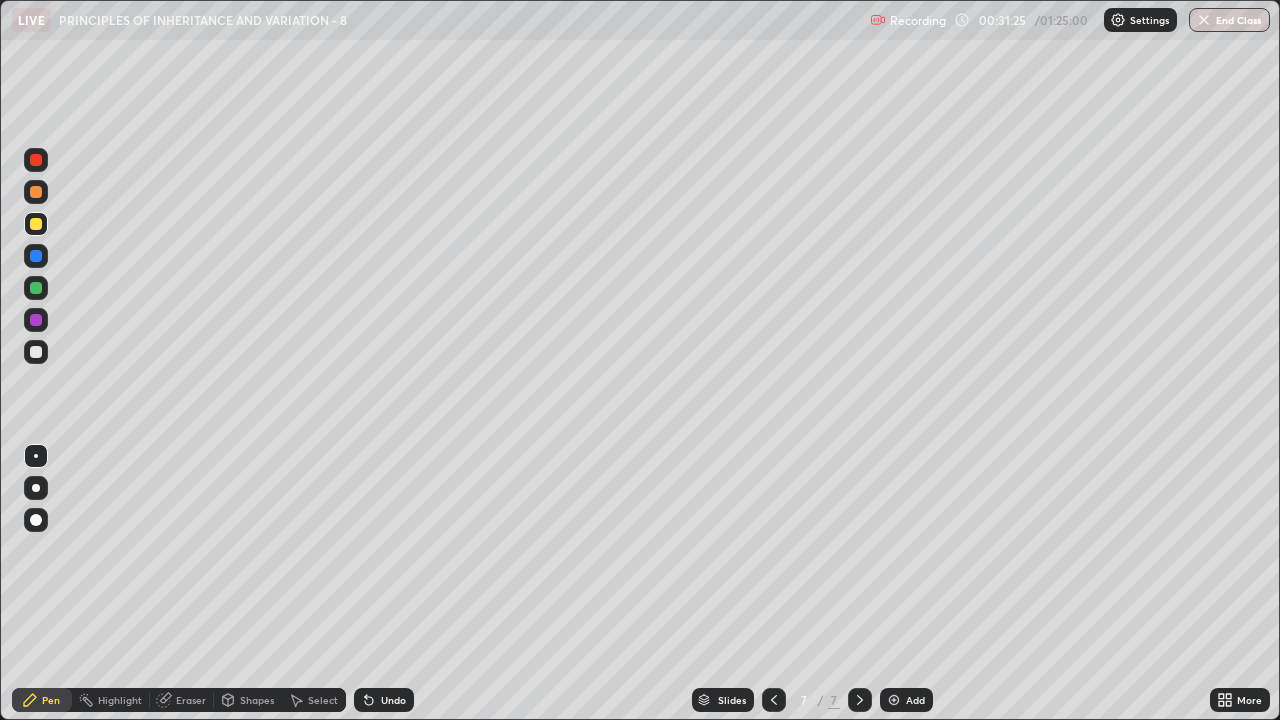 click at bounding box center (36, 352) 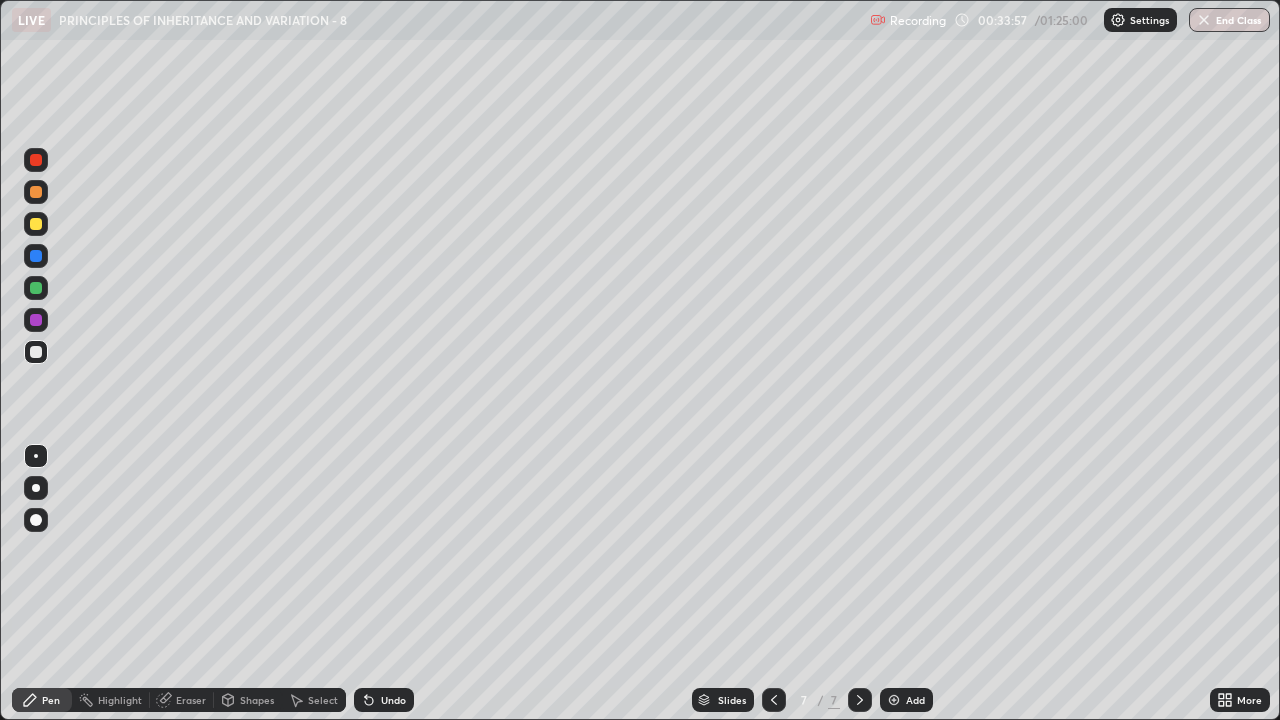 click at bounding box center [36, 224] 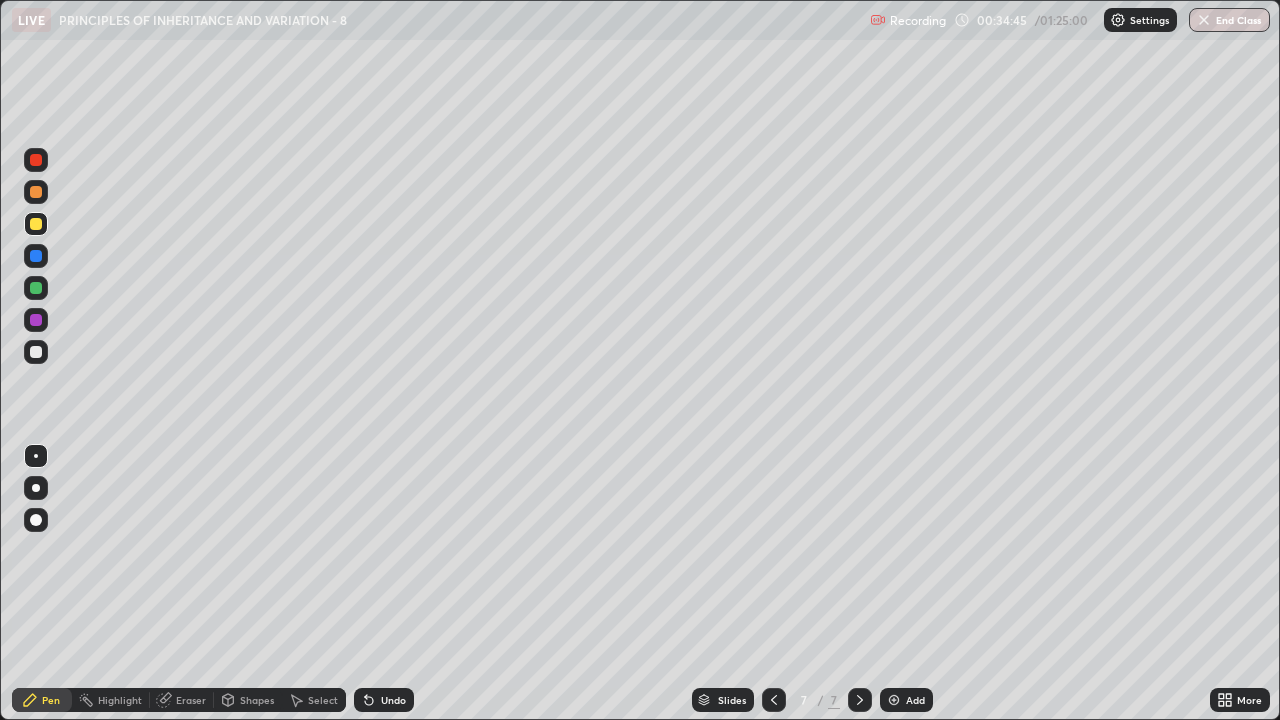 click at bounding box center (36, 320) 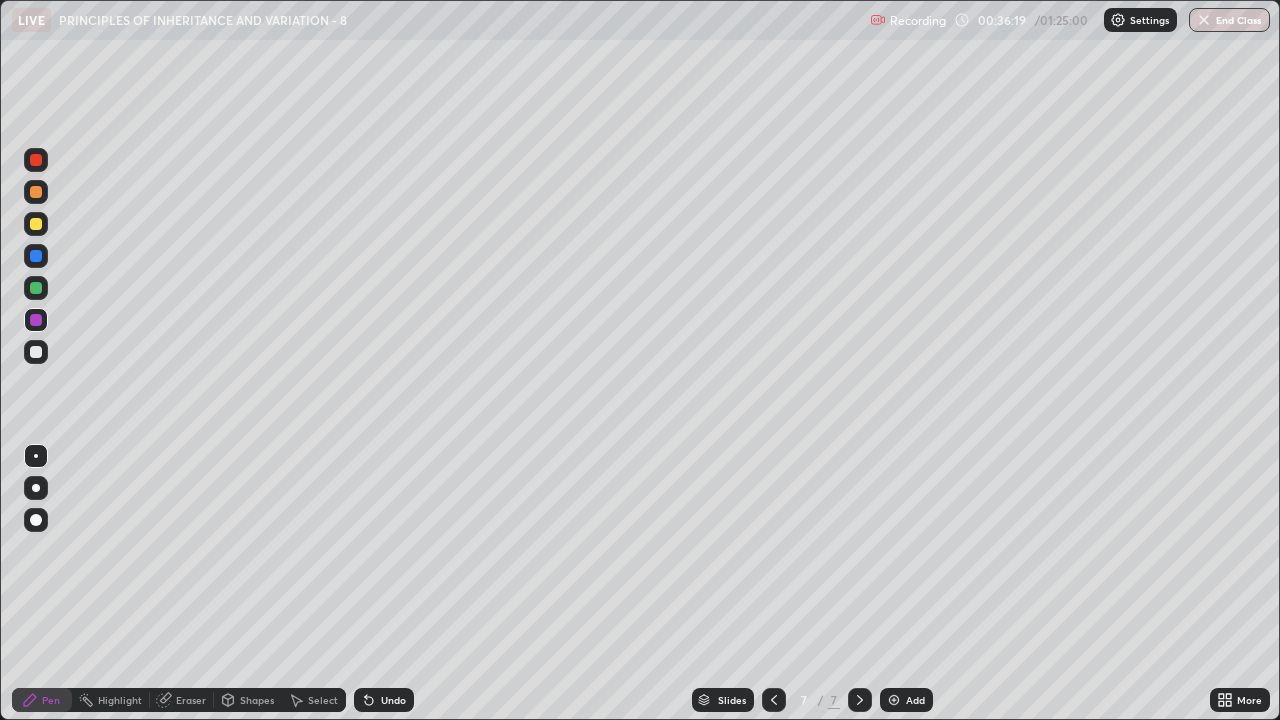 click at bounding box center [894, 700] 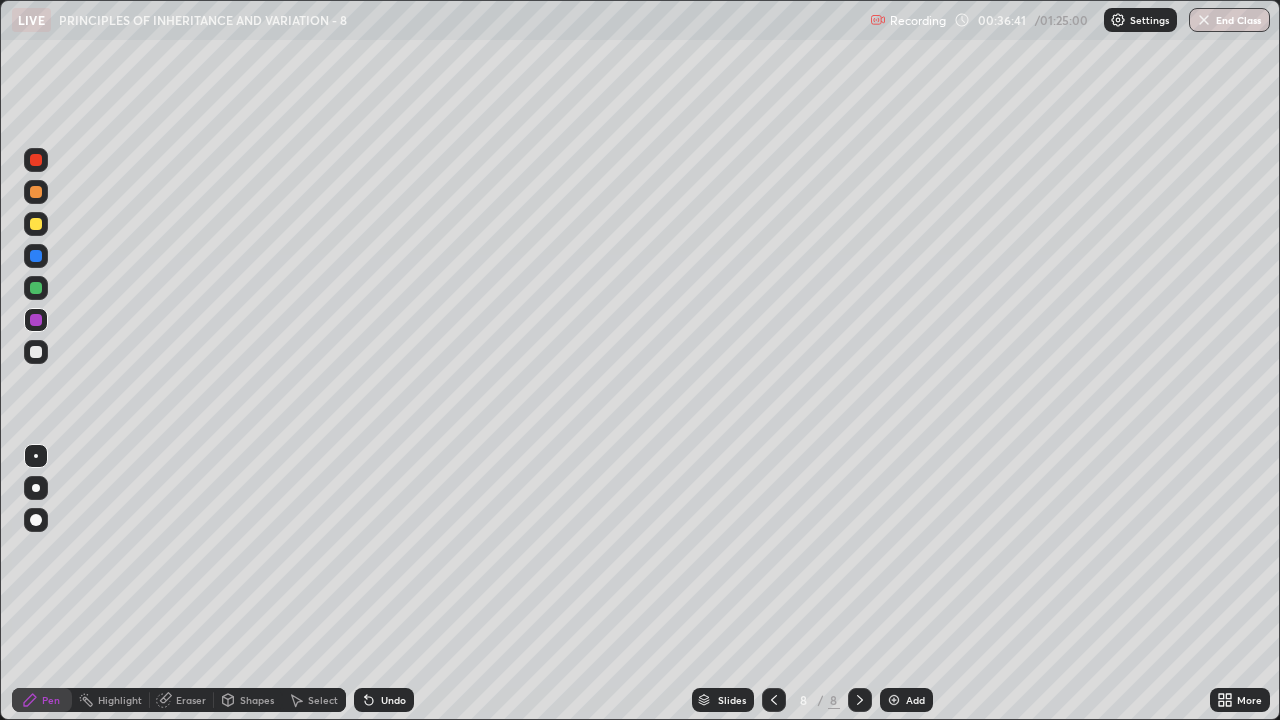 click on "Undo" at bounding box center (393, 700) 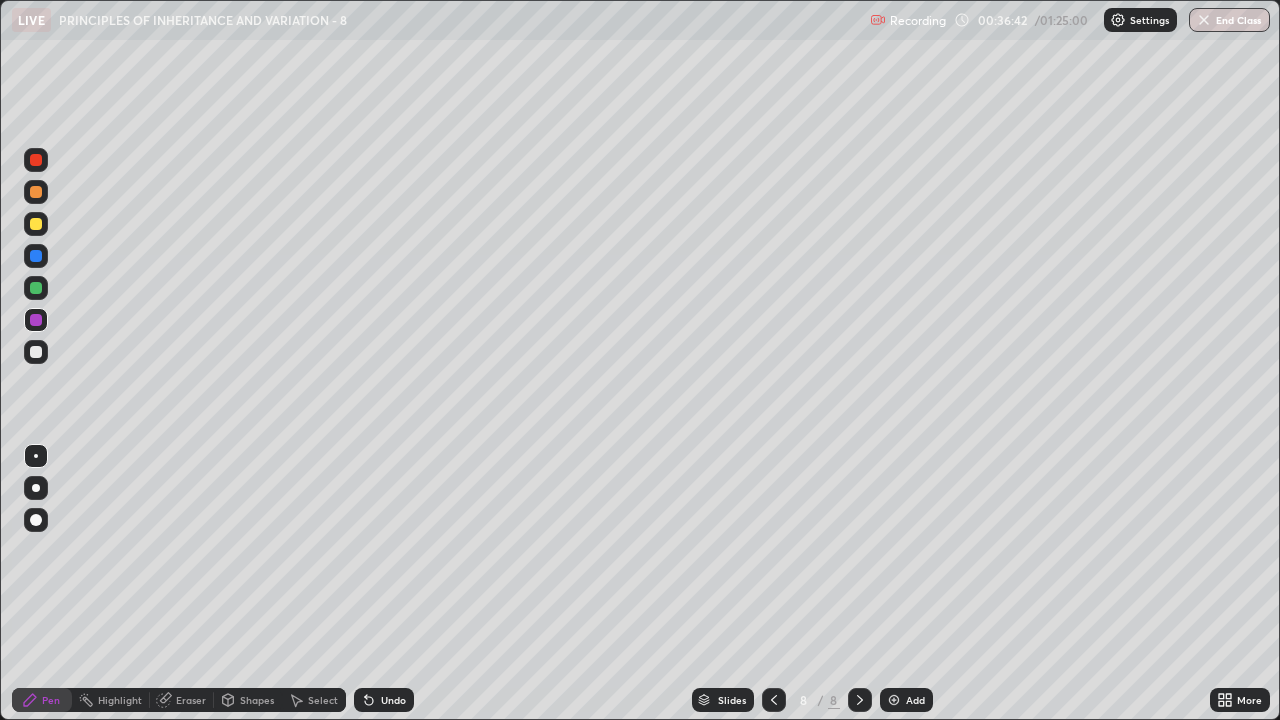 click at bounding box center (36, 224) 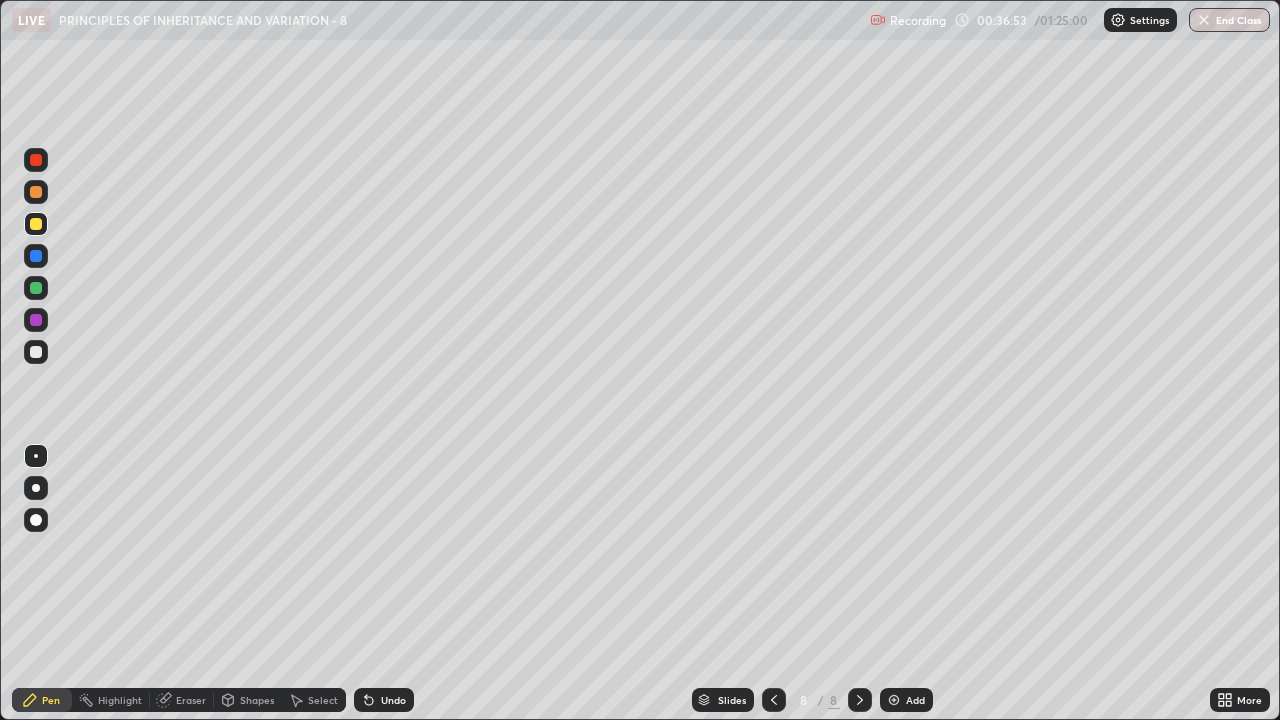 click 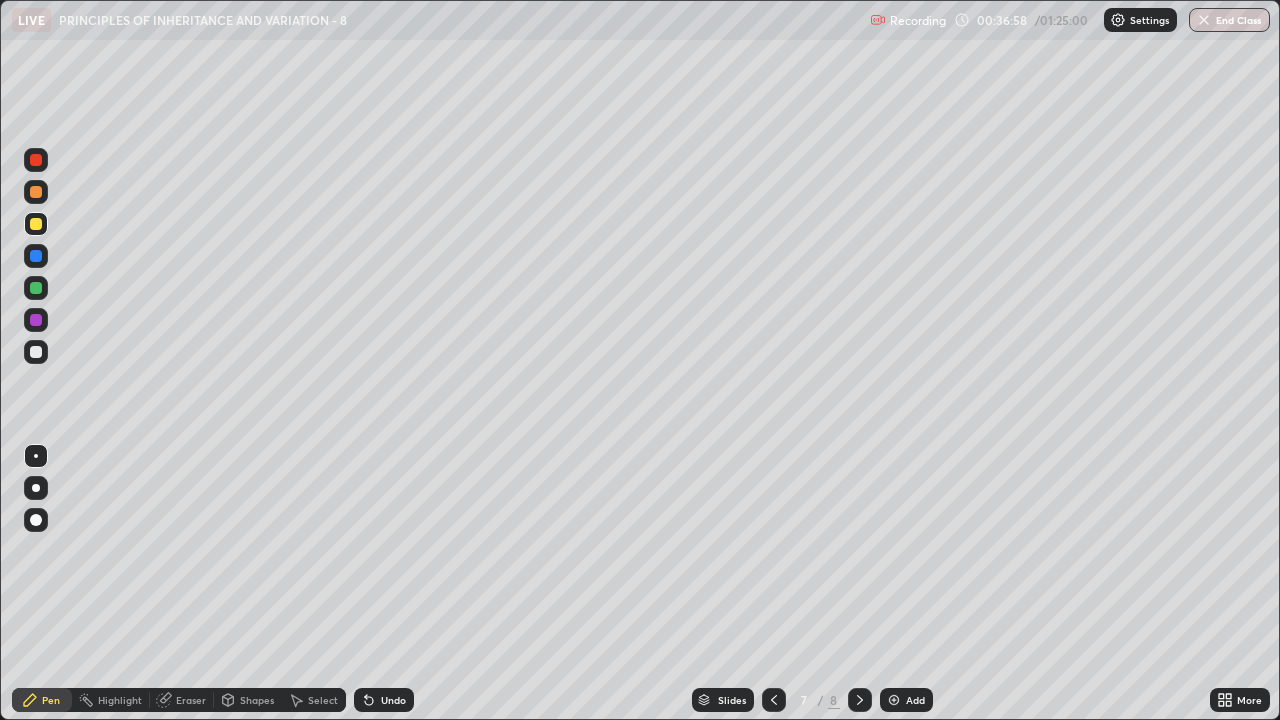 click 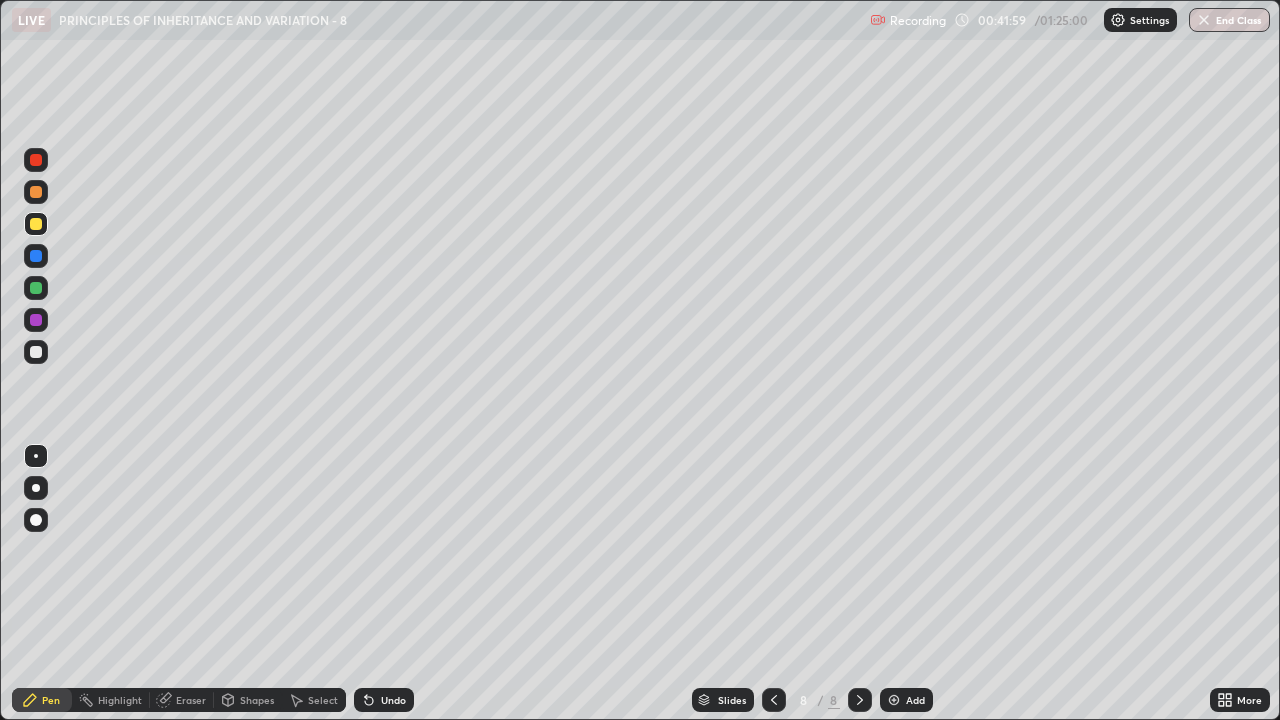 click at bounding box center (36, 352) 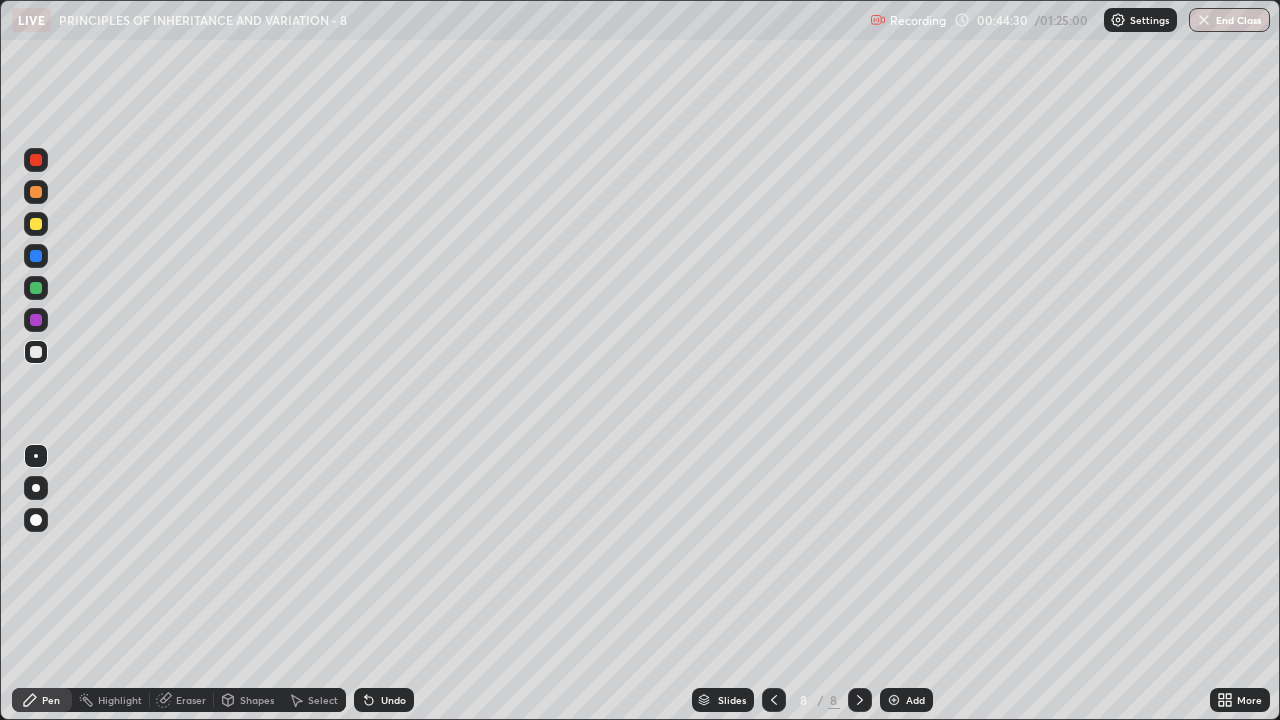 click on "Add" at bounding box center (915, 700) 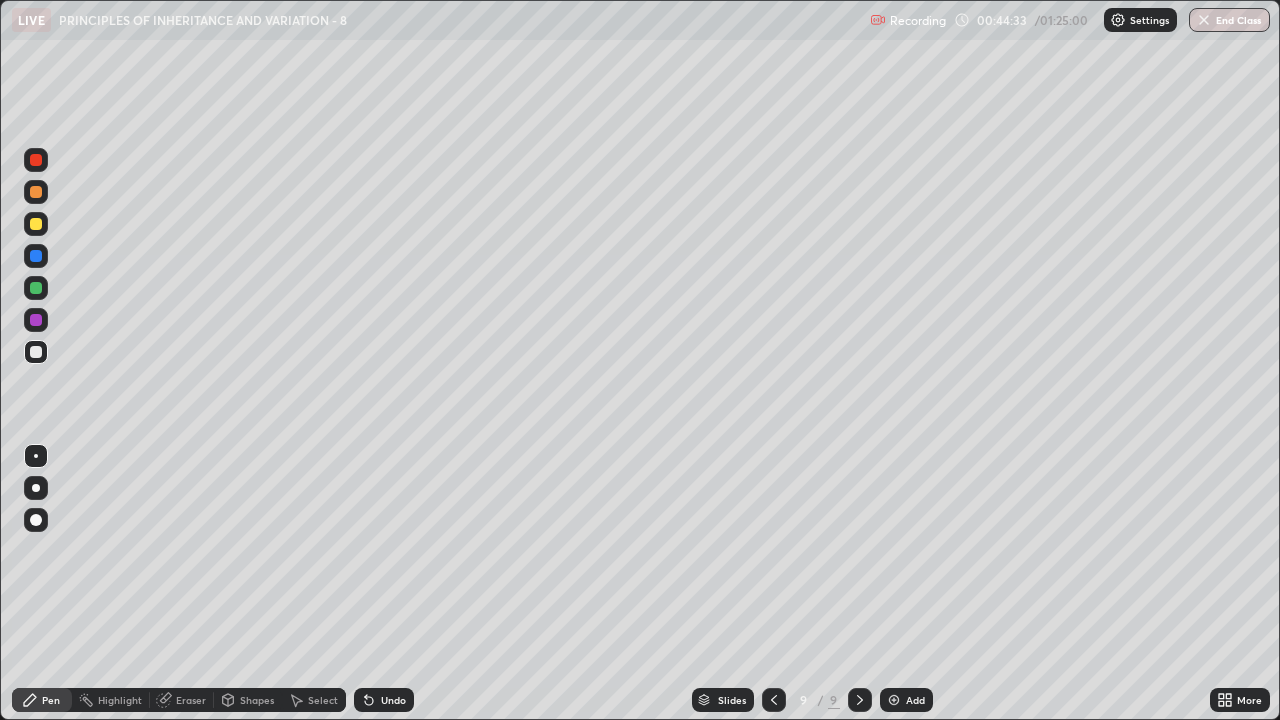 click at bounding box center (36, 224) 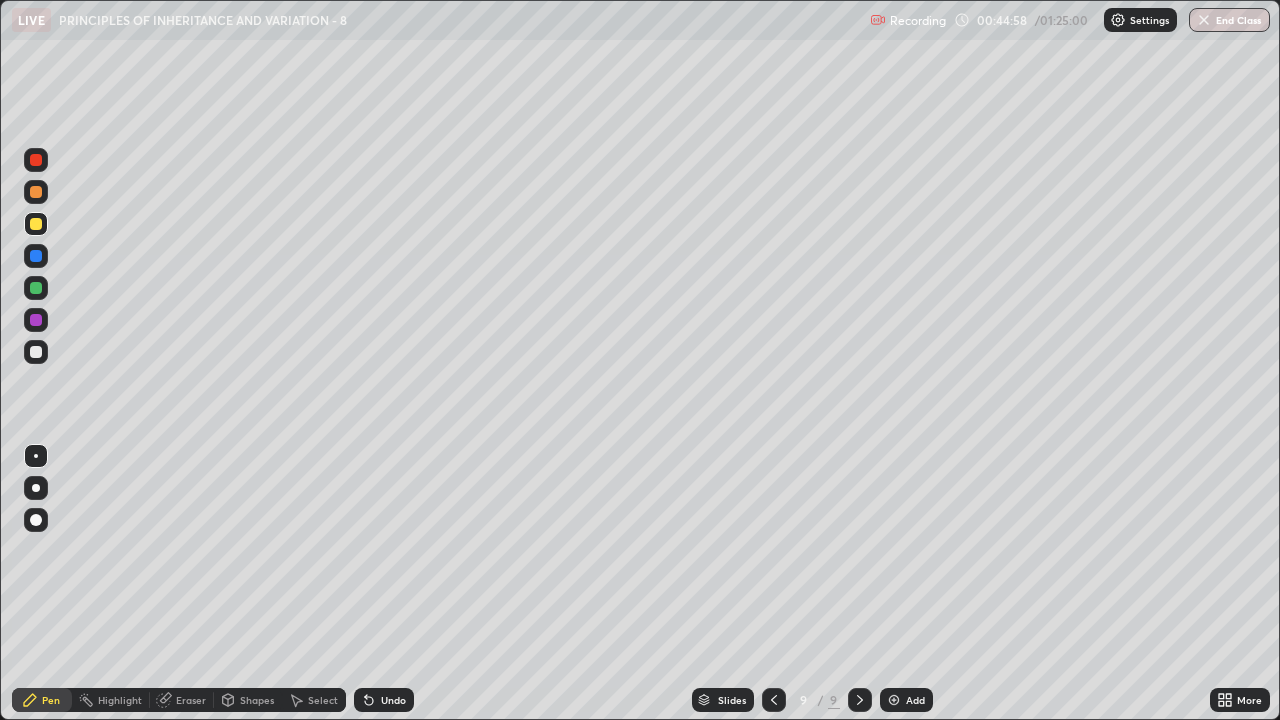 click at bounding box center (36, 352) 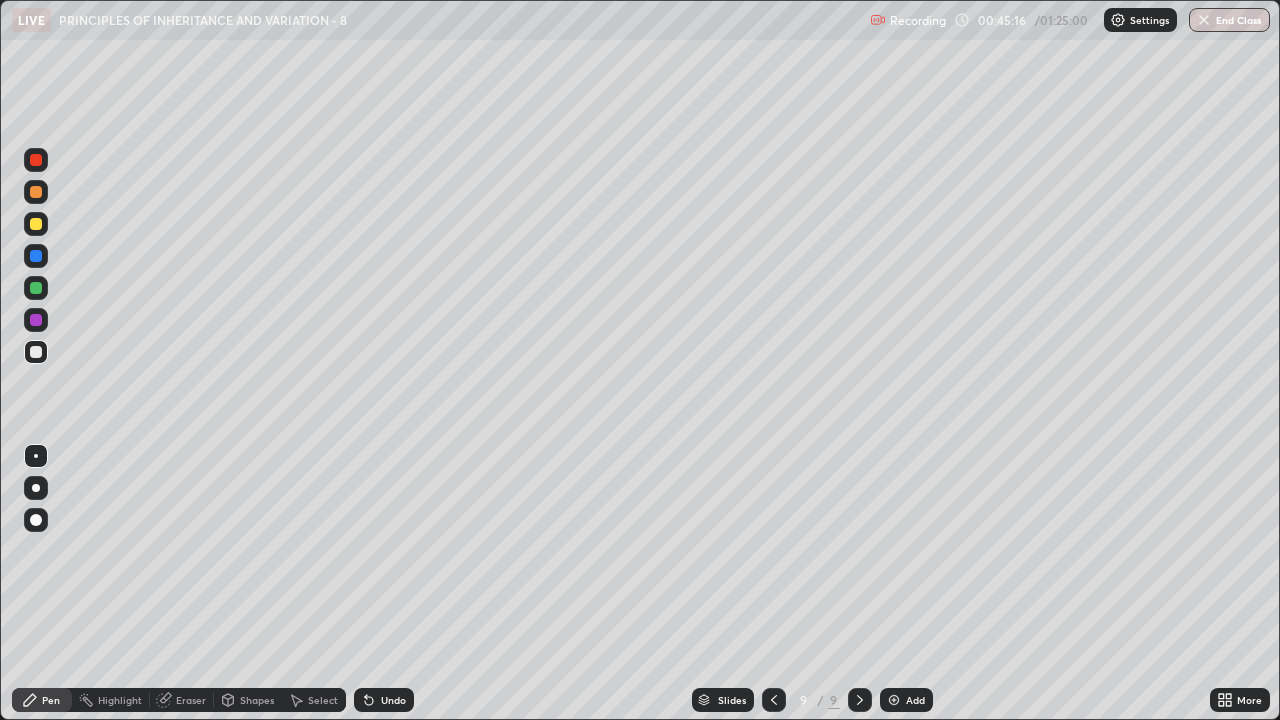 click at bounding box center (36, 160) 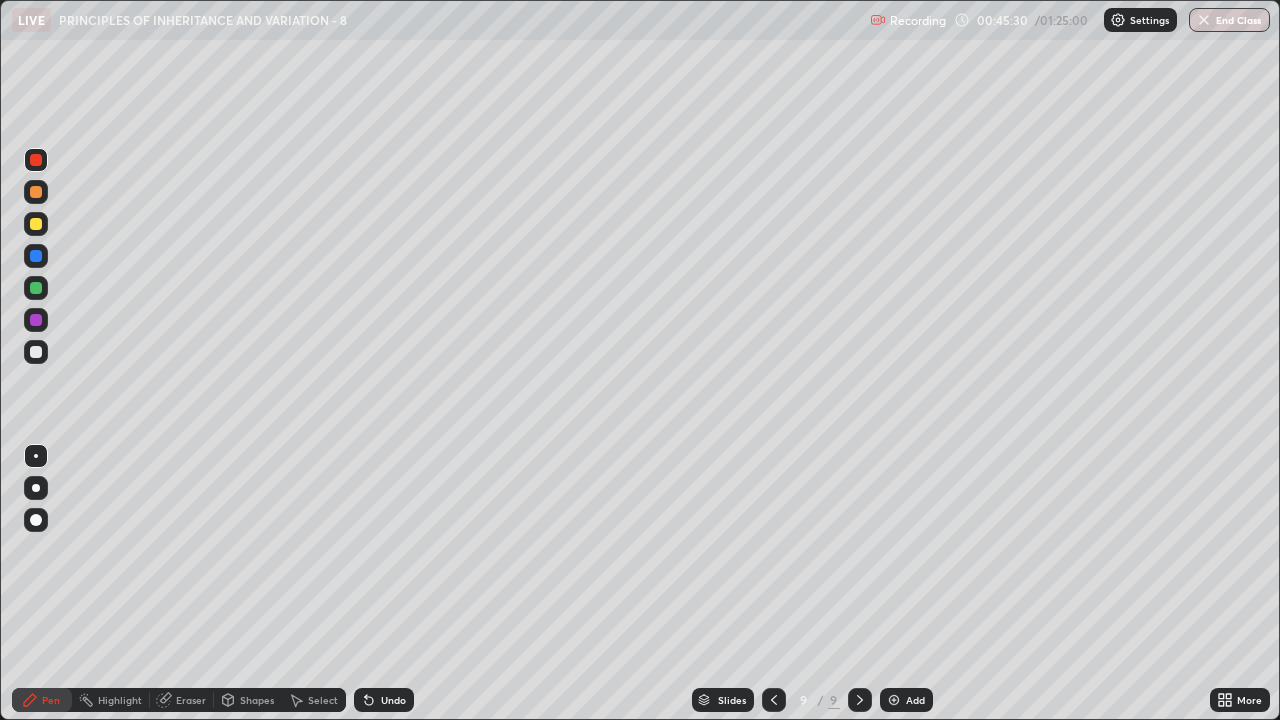 click at bounding box center (36, 352) 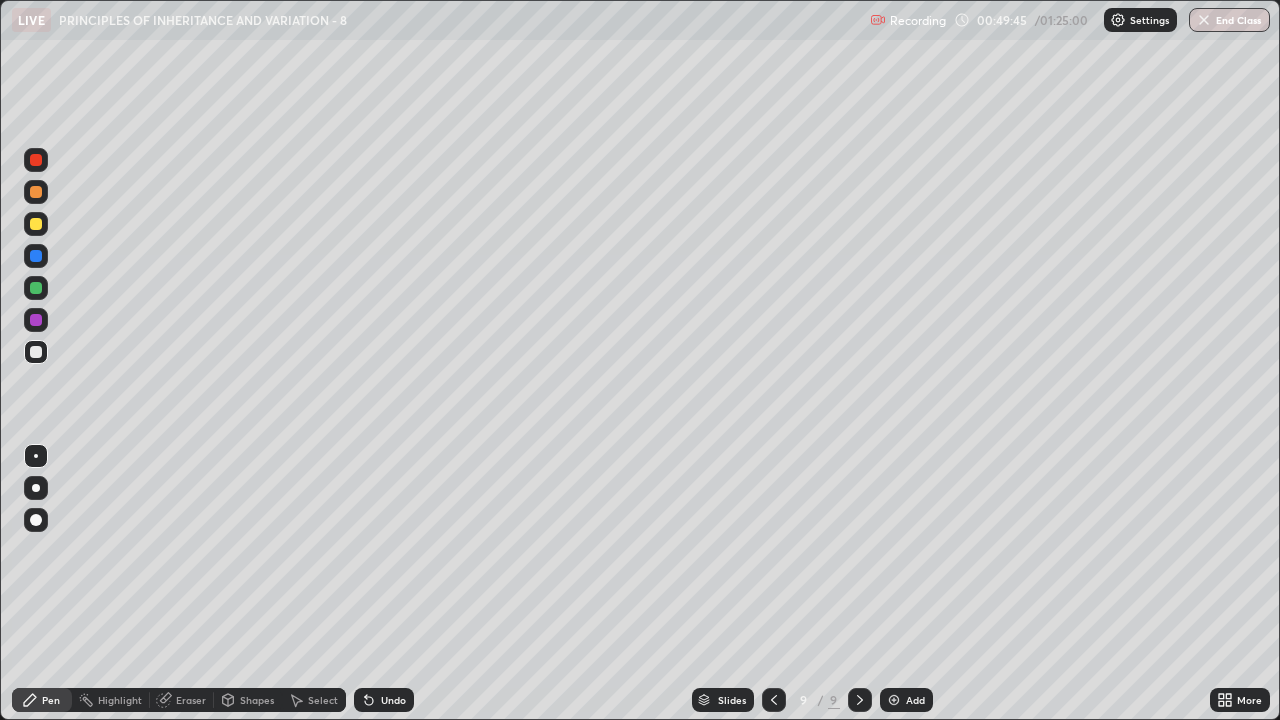 click on "Shapes" at bounding box center [257, 700] 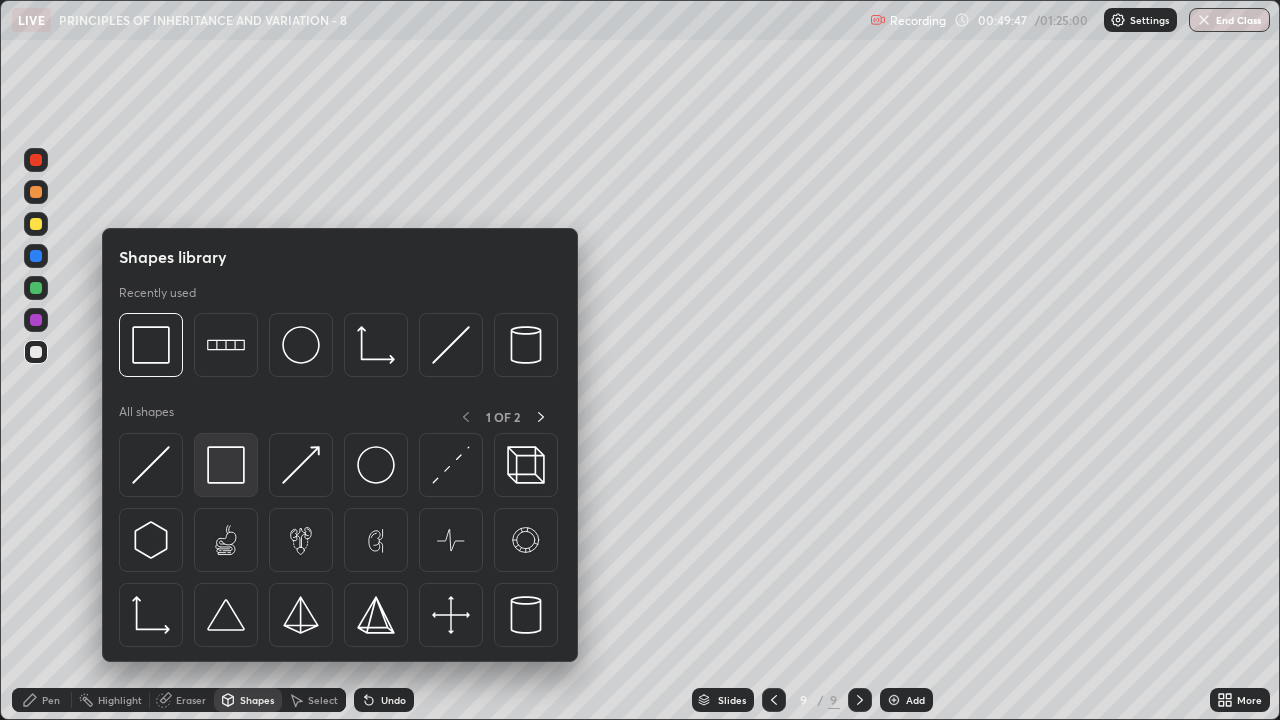 click at bounding box center (226, 465) 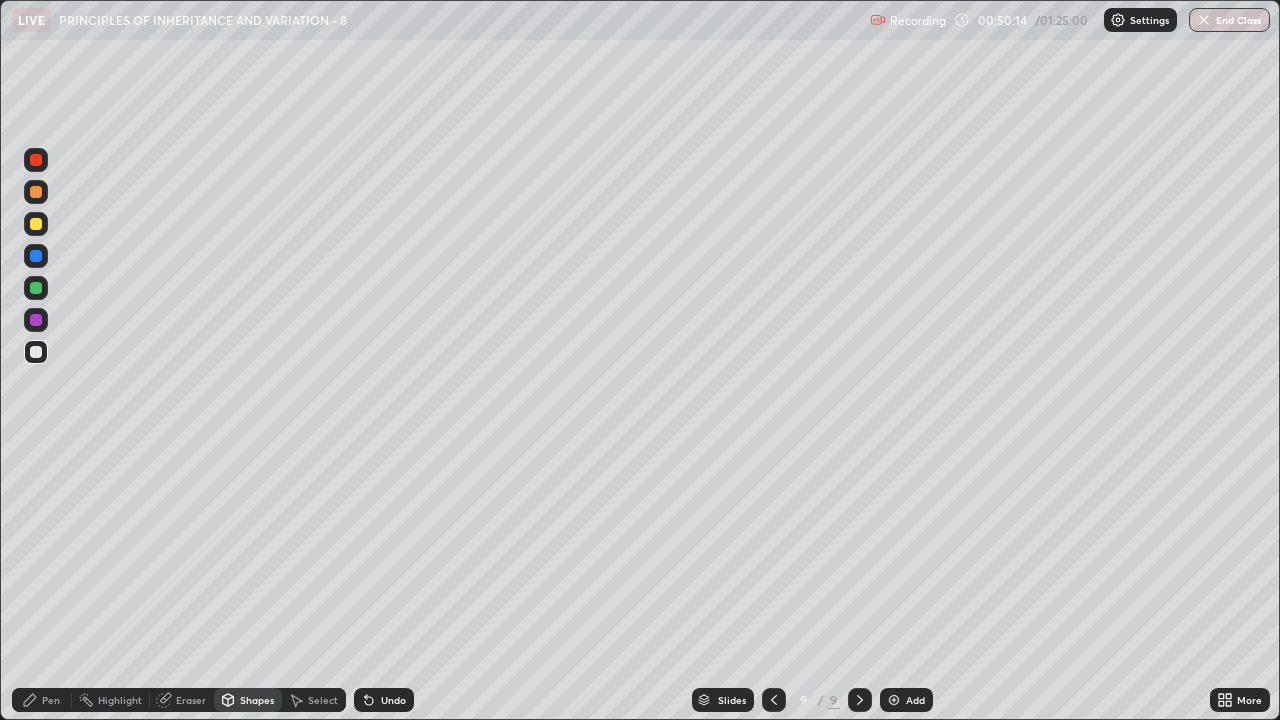 click at bounding box center [36, 224] 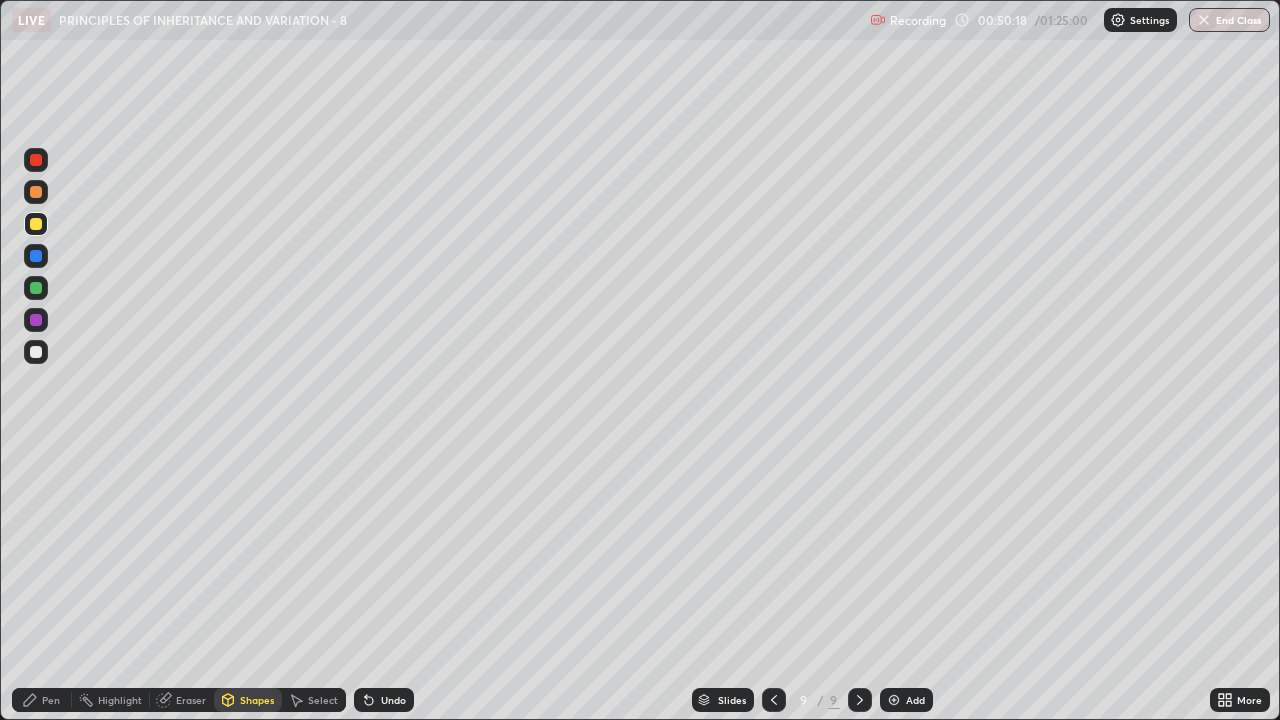click on "Undo" at bounding box center (393, 700) 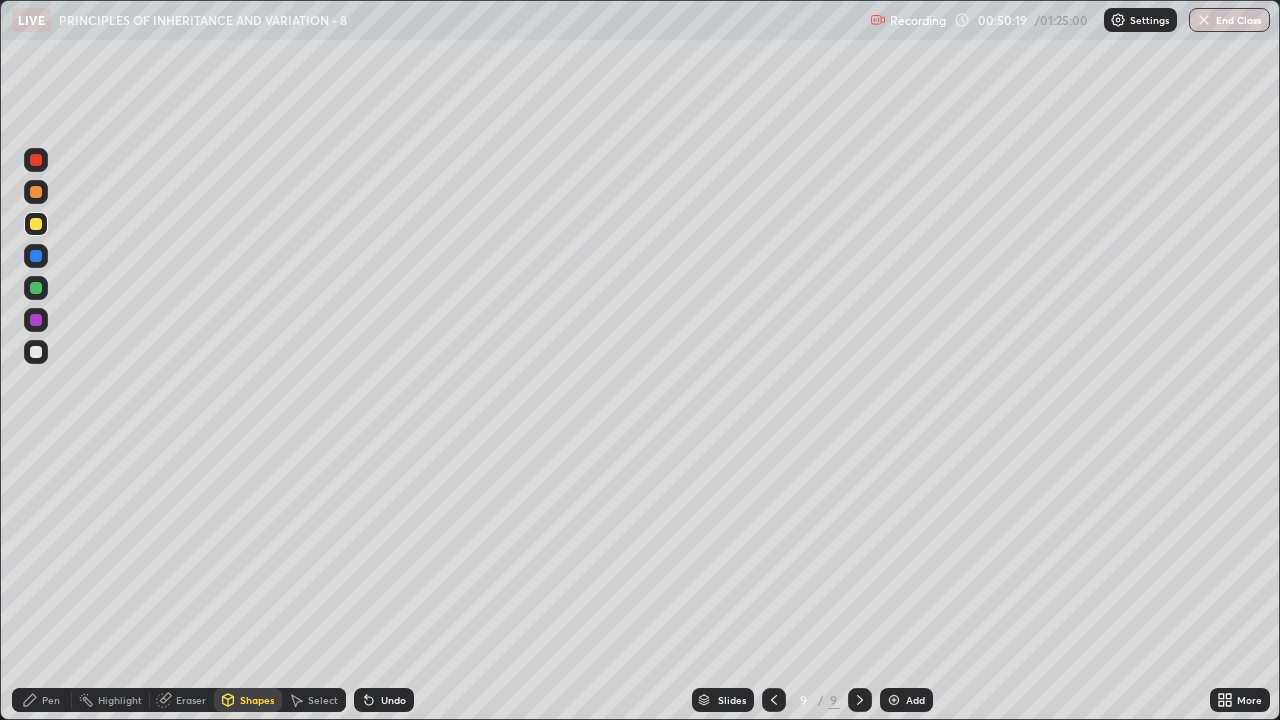 click on "Pen" at bounding box center (42, 700) 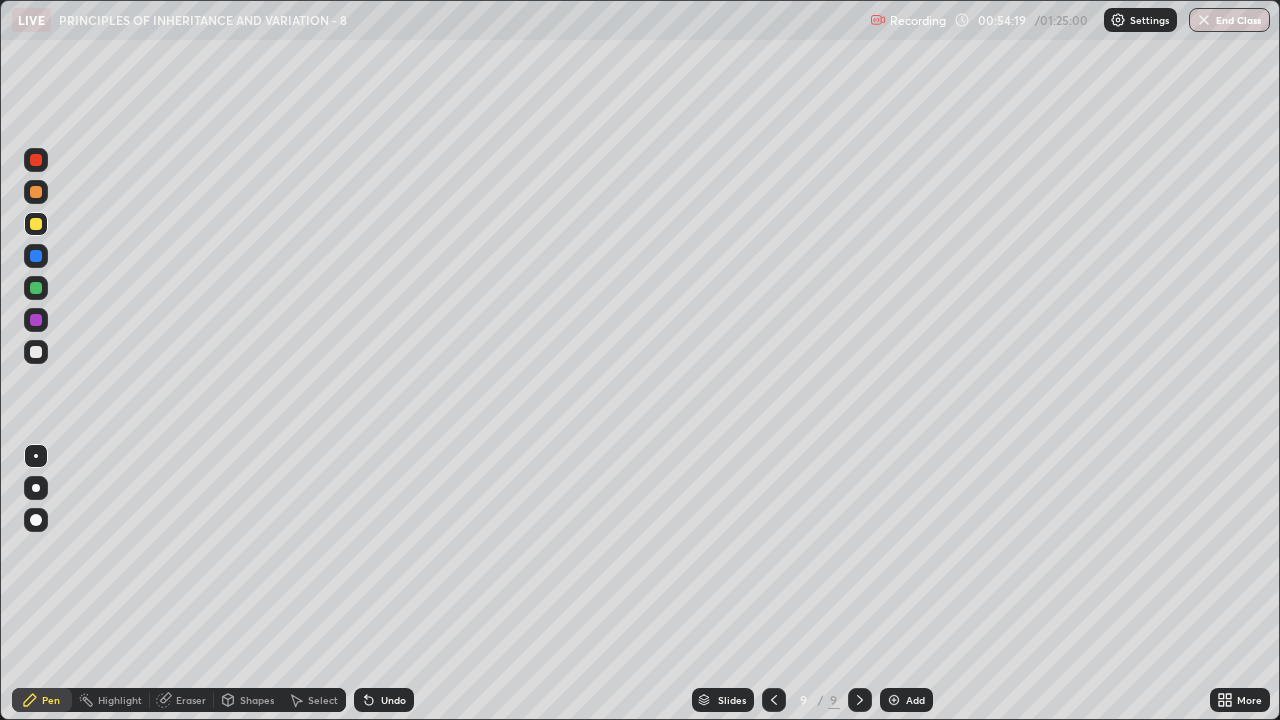 click 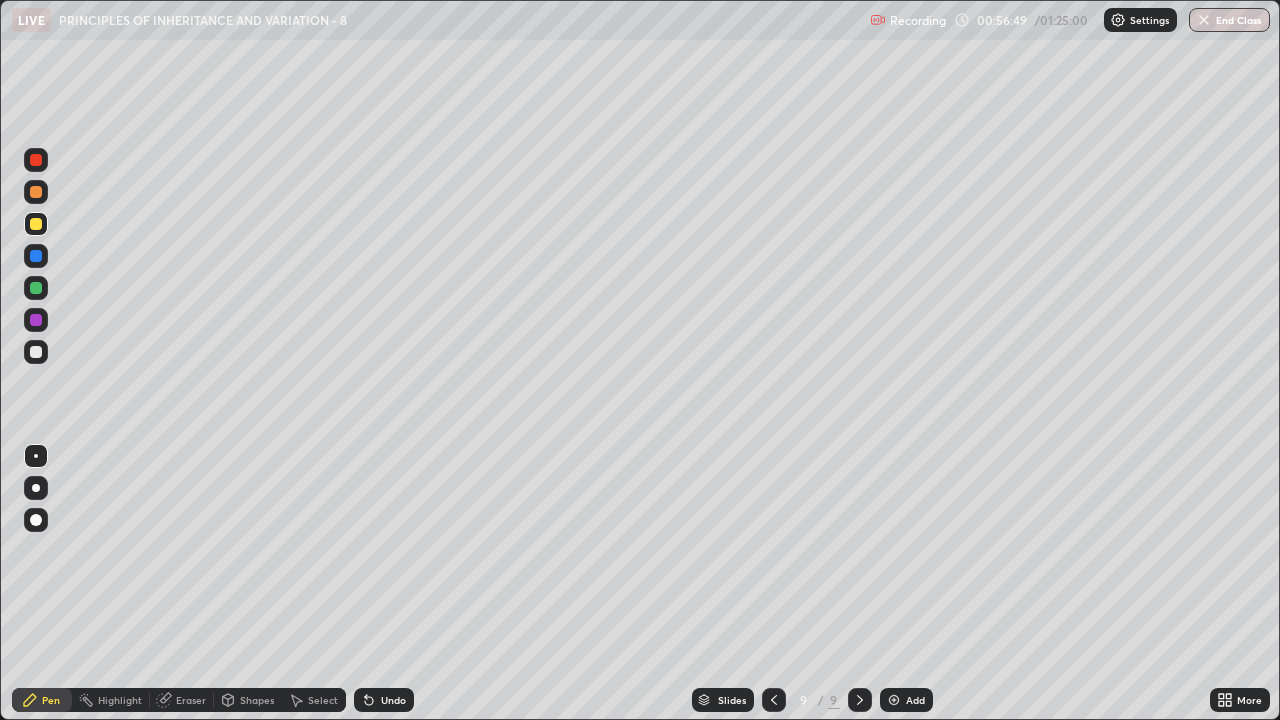 click at bounding box center [894, 700] 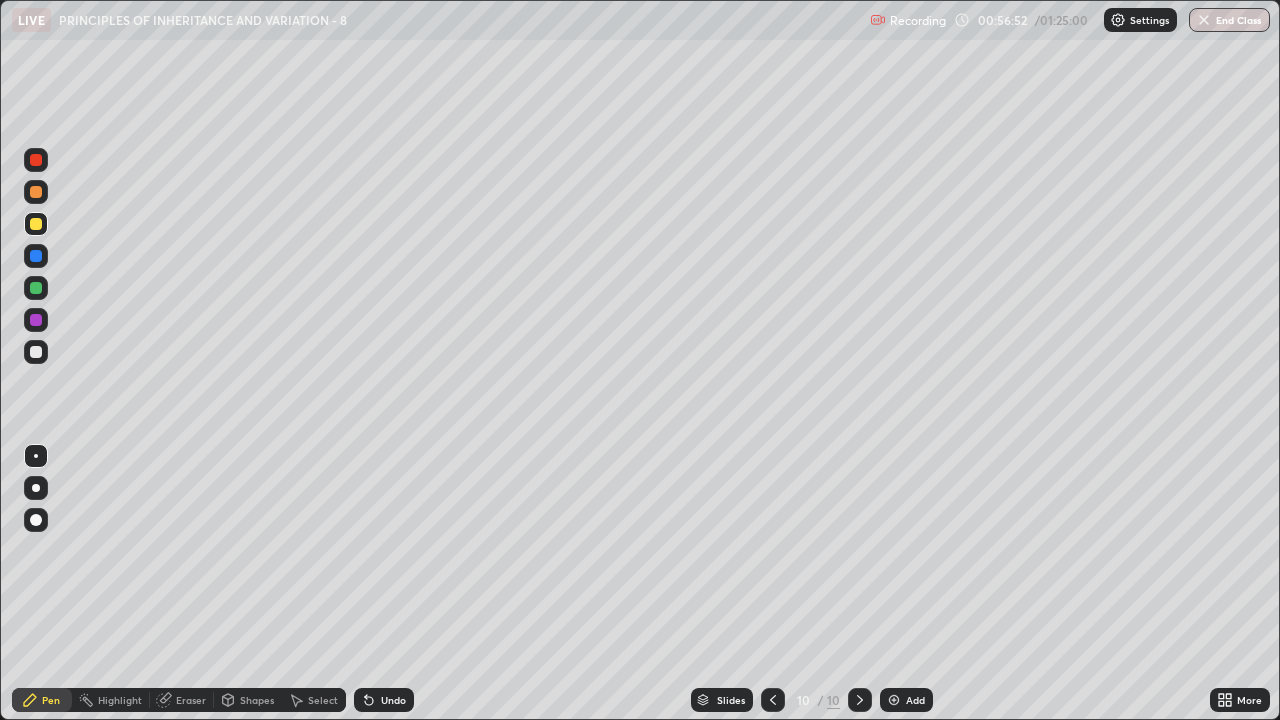 click on "Shapes" at bounding box center [257, 700] 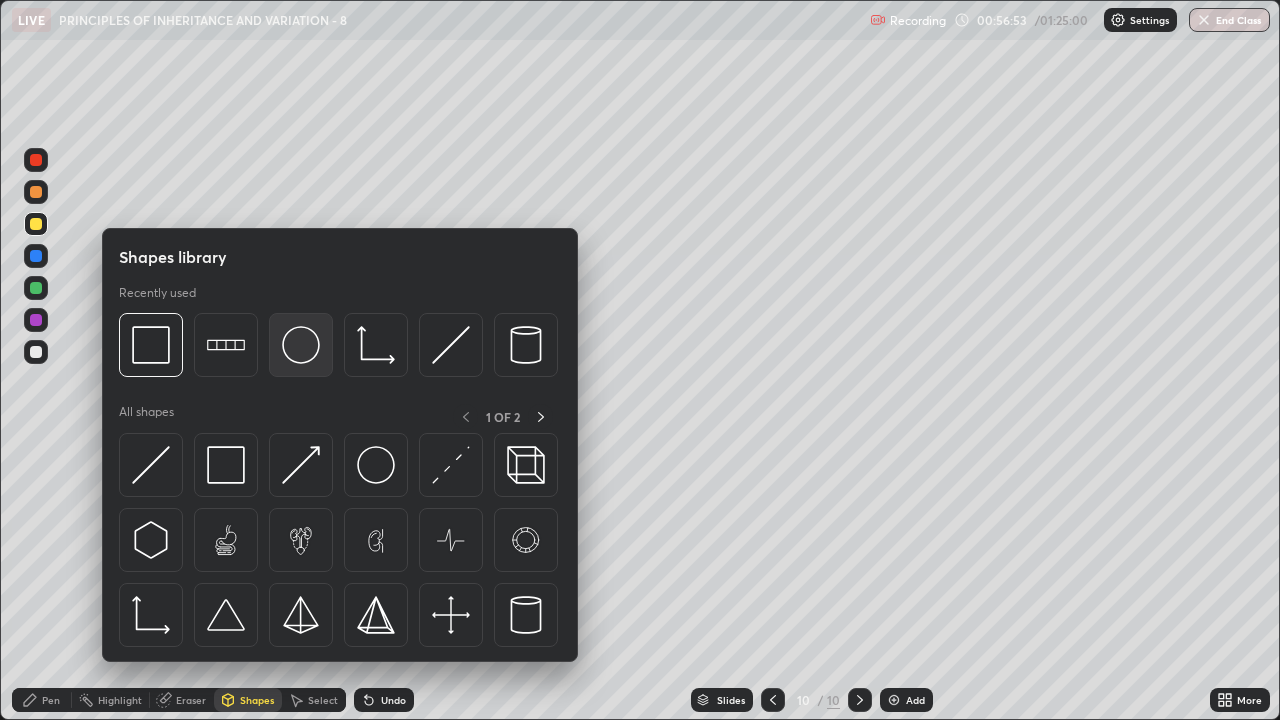 click at bounding box center (301, 345) 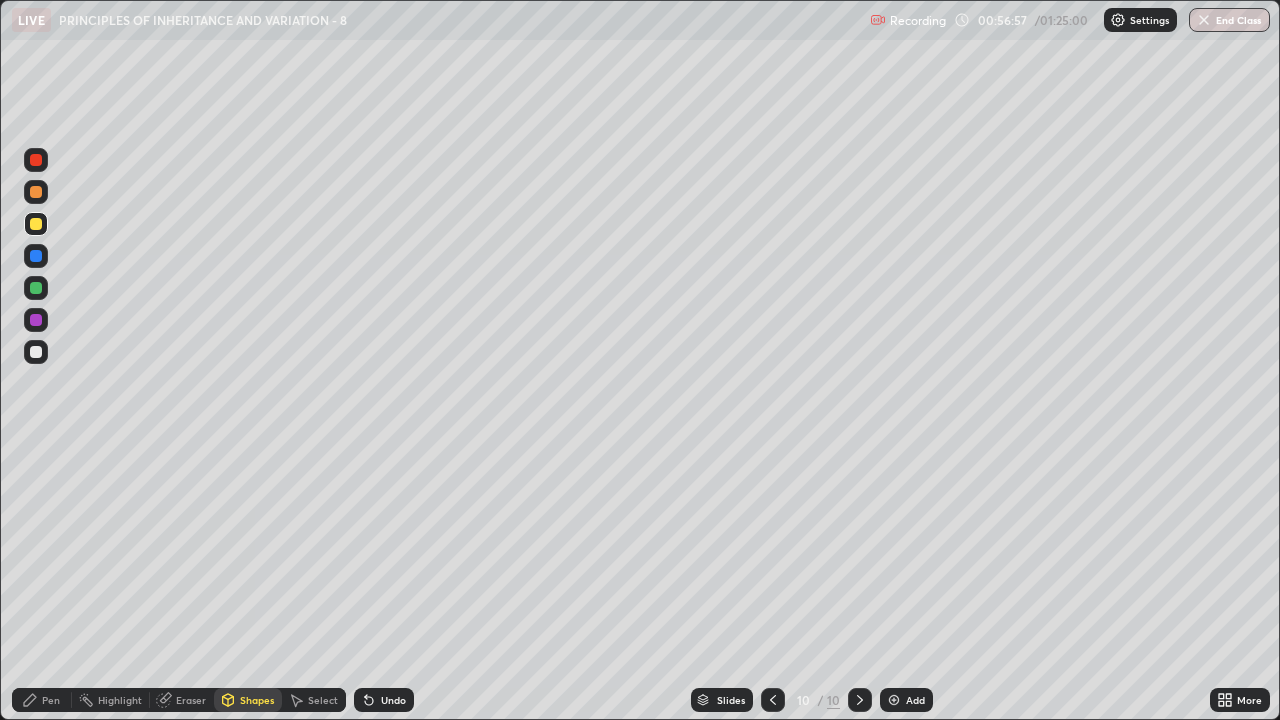 click 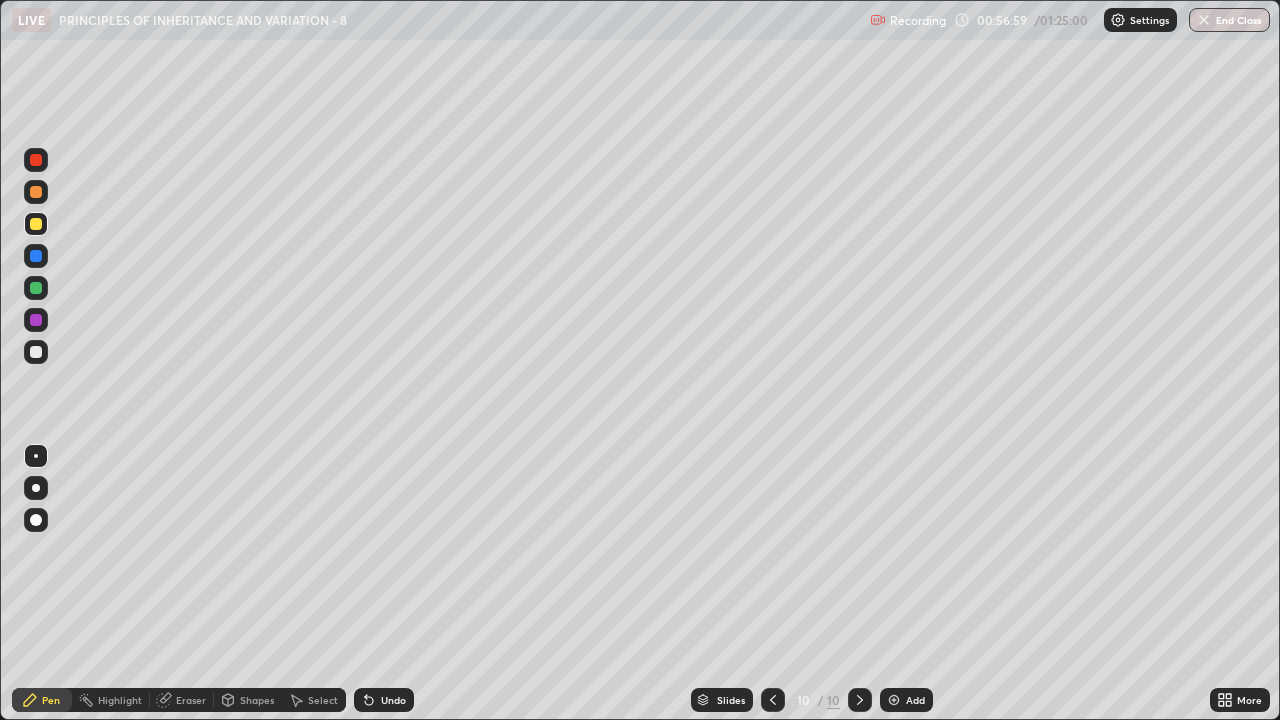 click at bounding box center [36, 256] 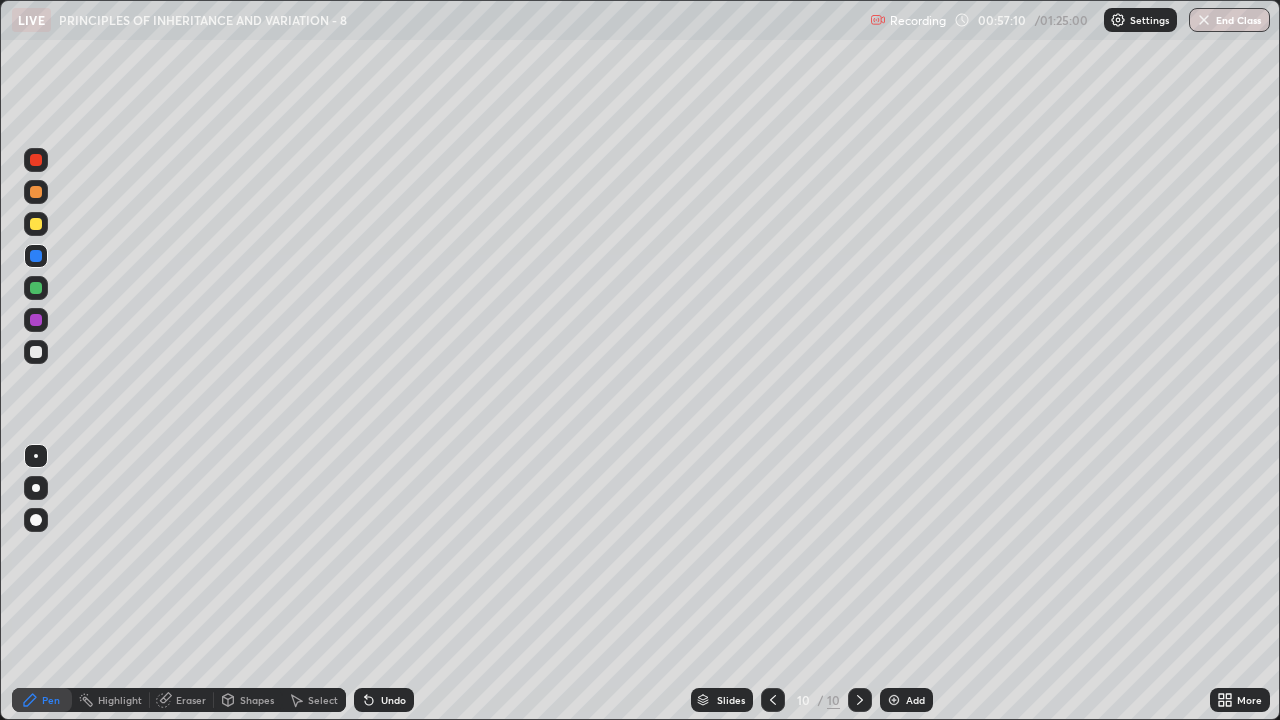 click at bounding box center [36, 288] 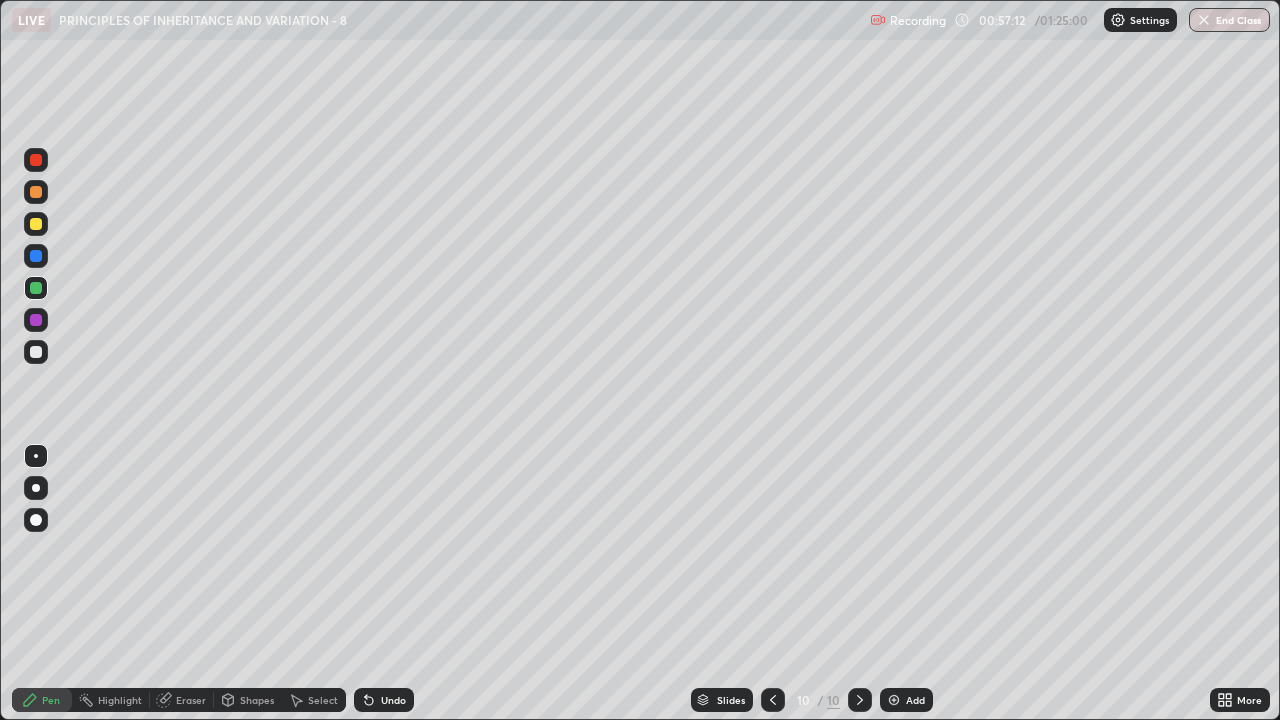 click on "Undo" at bounding box center (393, 700) 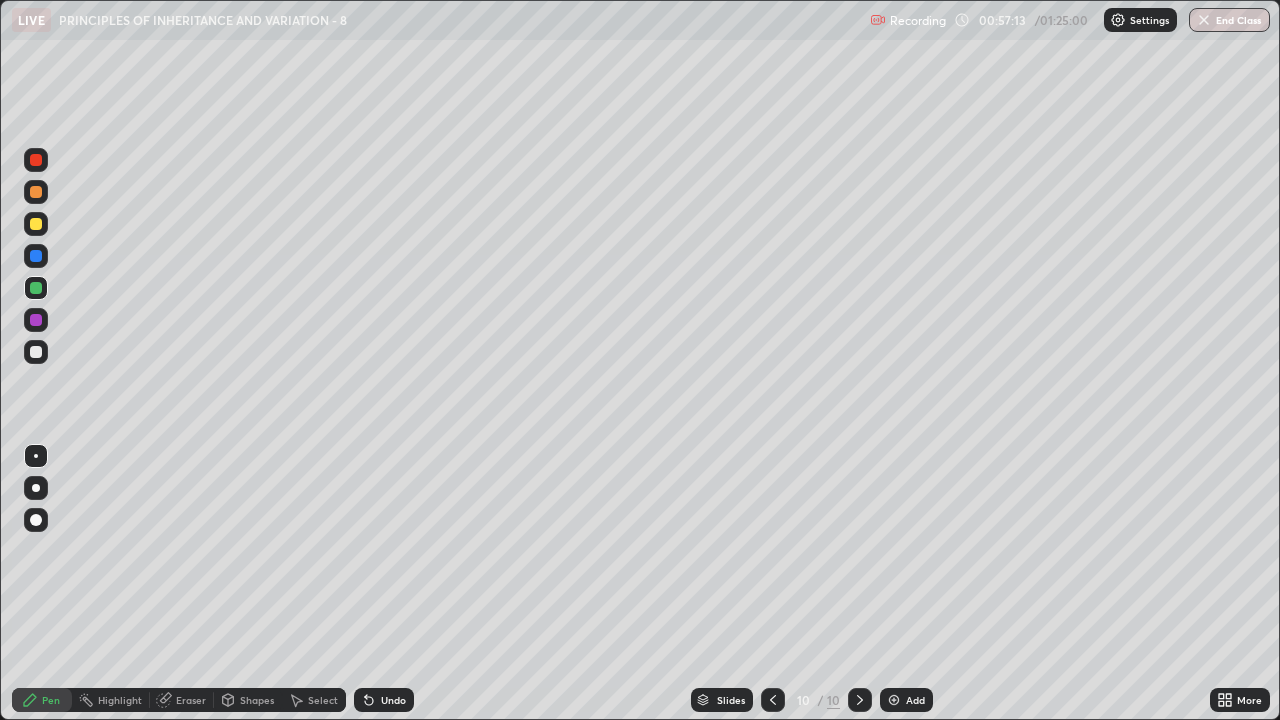 click on "Undo" at bounding box center (393, 700) 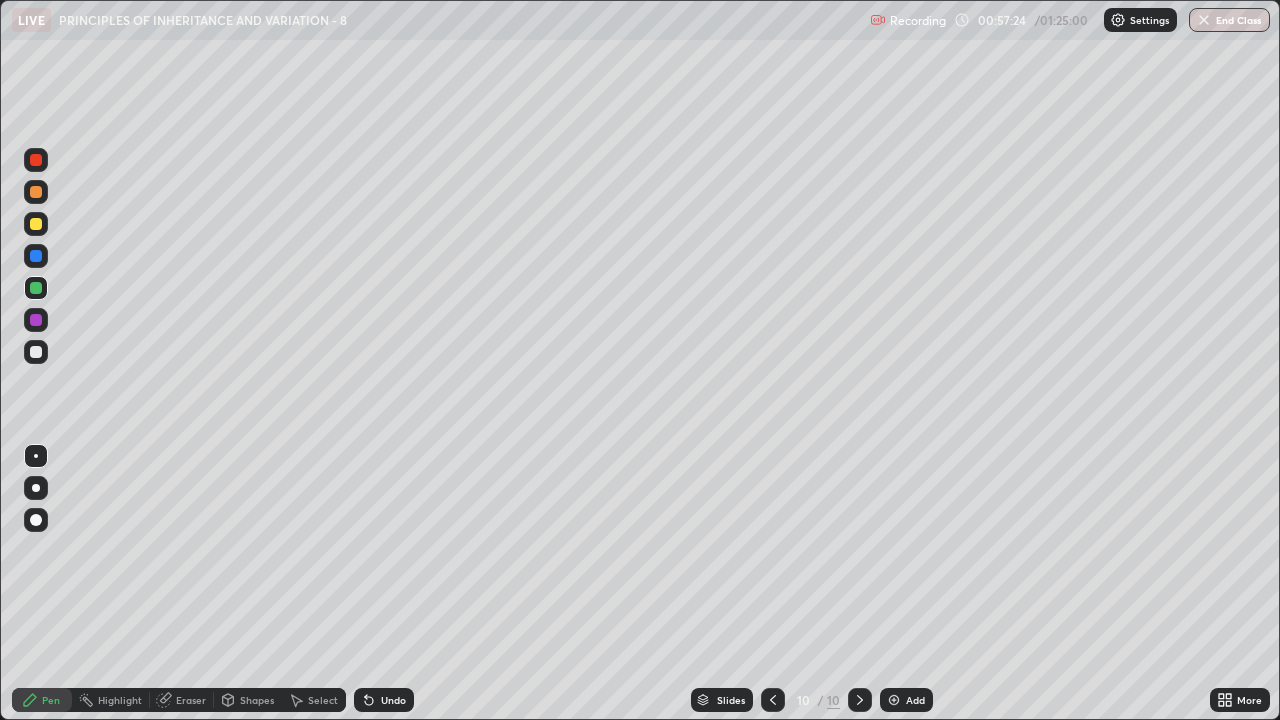 click at bounding box center [36, 256] 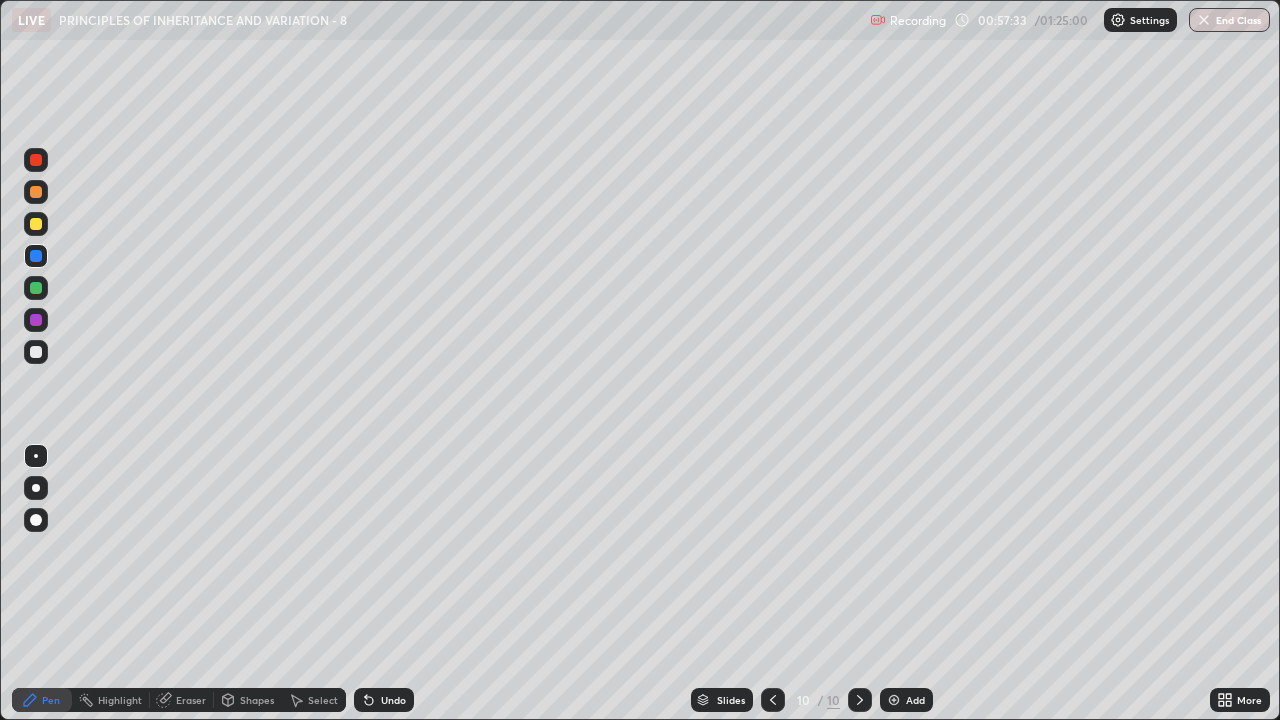 click at bounding box center (36, 320) 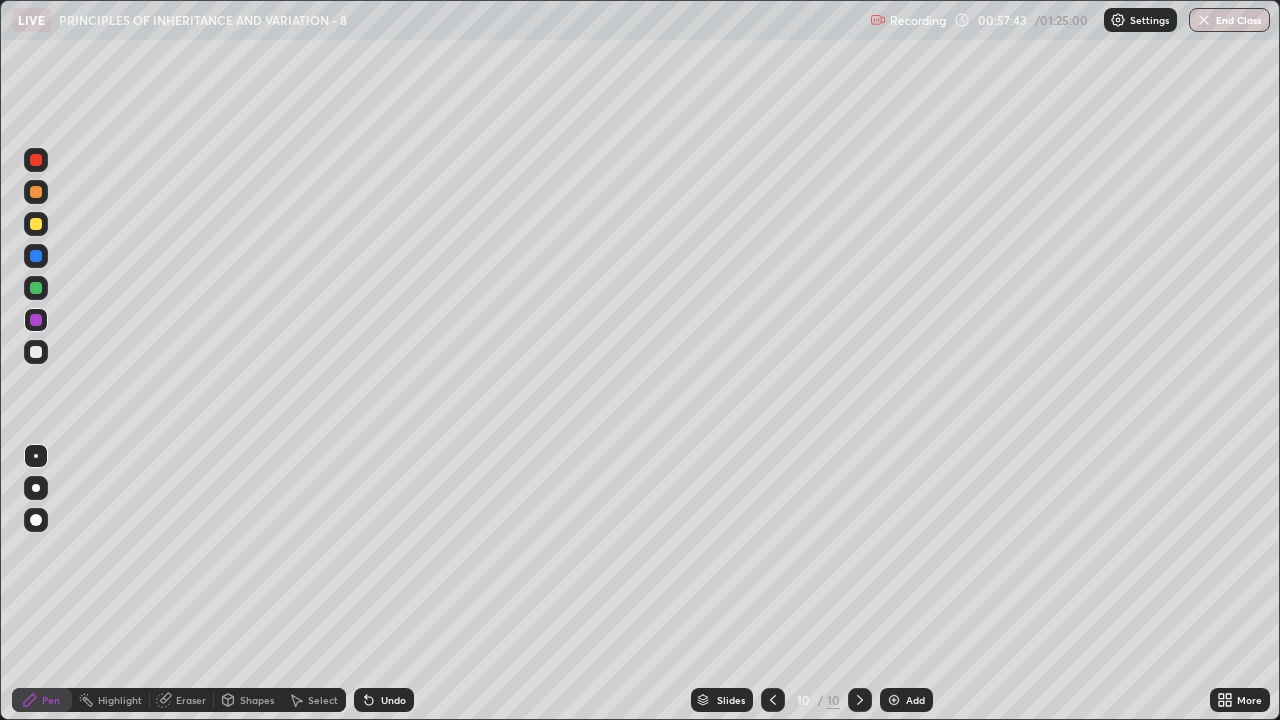 click at bounding box center (36, 256) 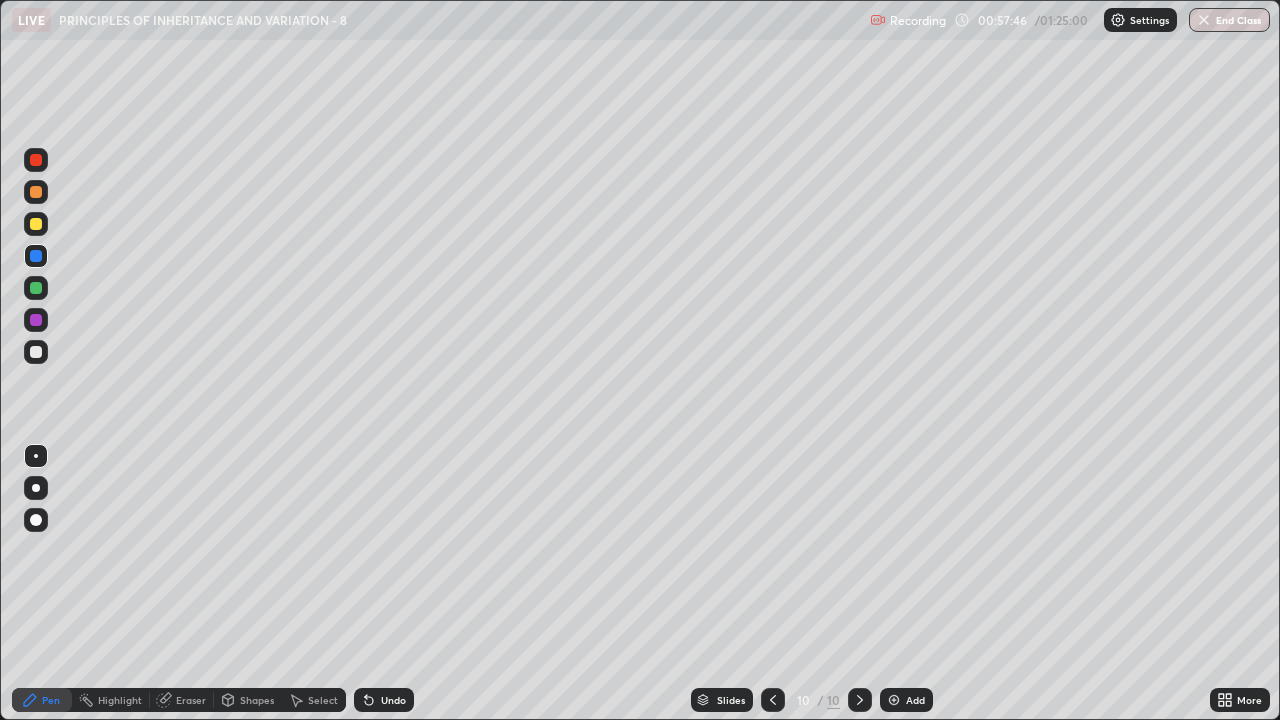 click at bounding box center [36, 320] 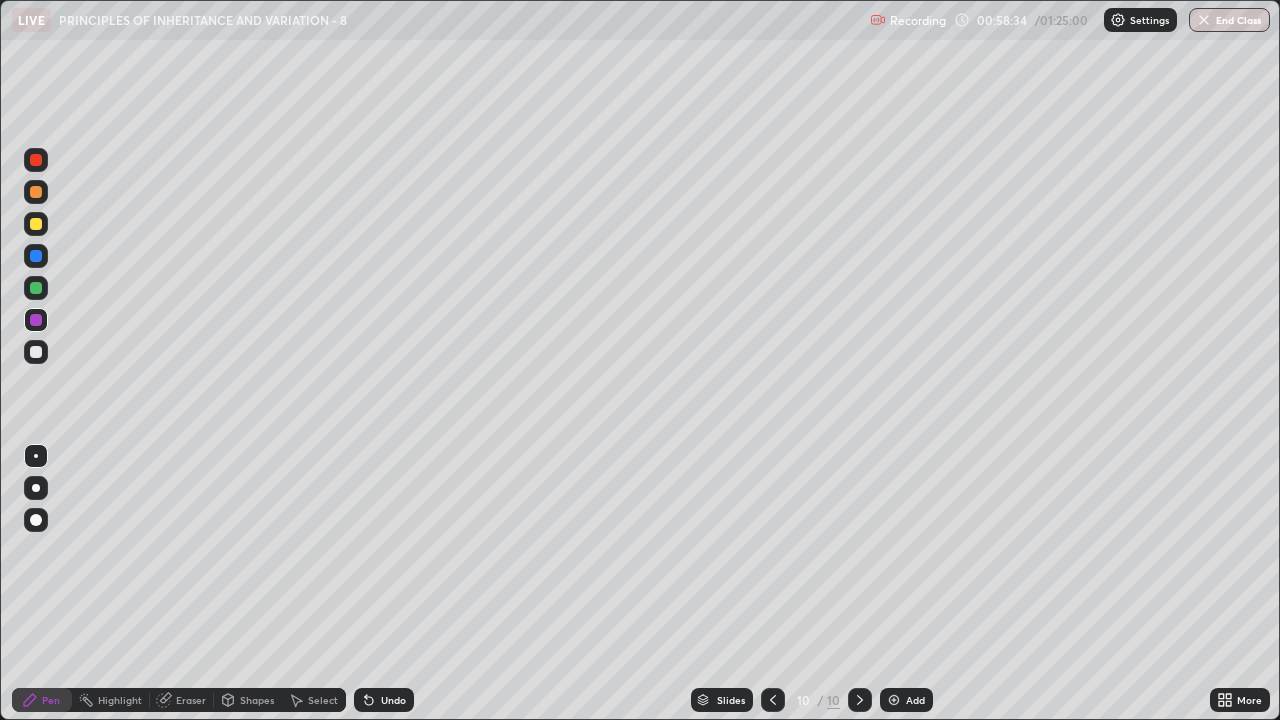 click at bounding box center [36, 352] 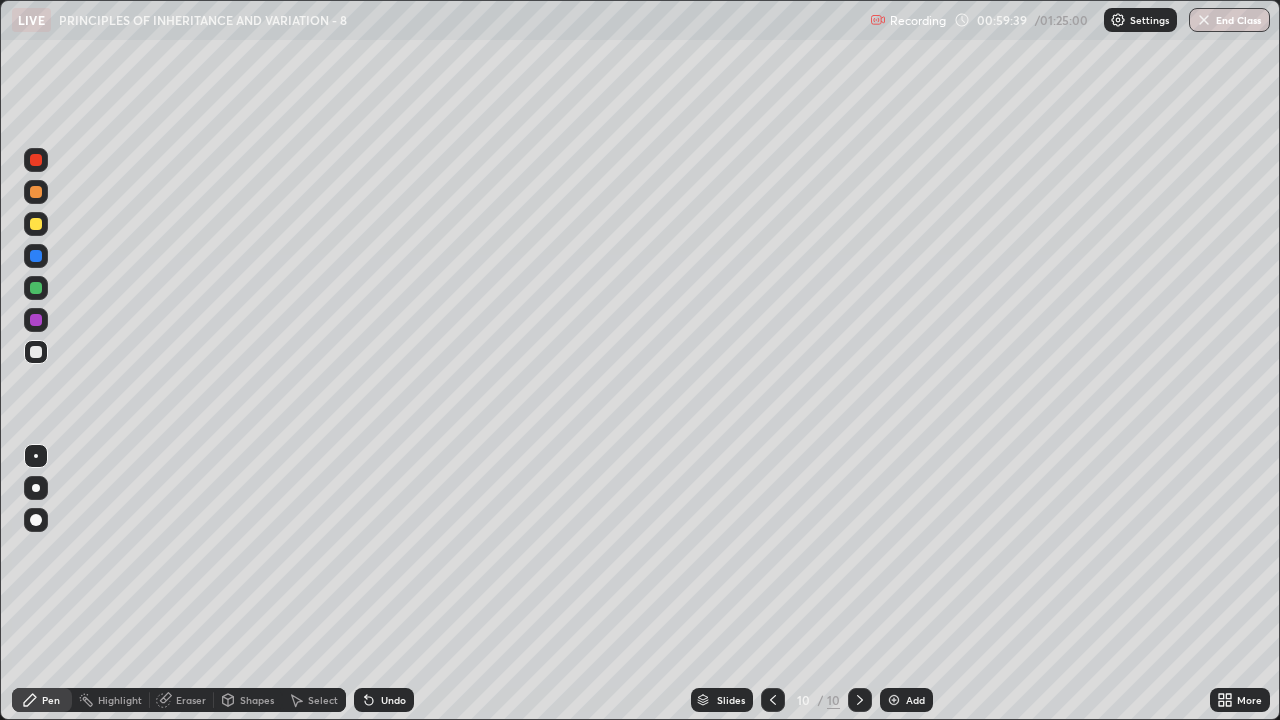 click at bounding box center [36, 224] 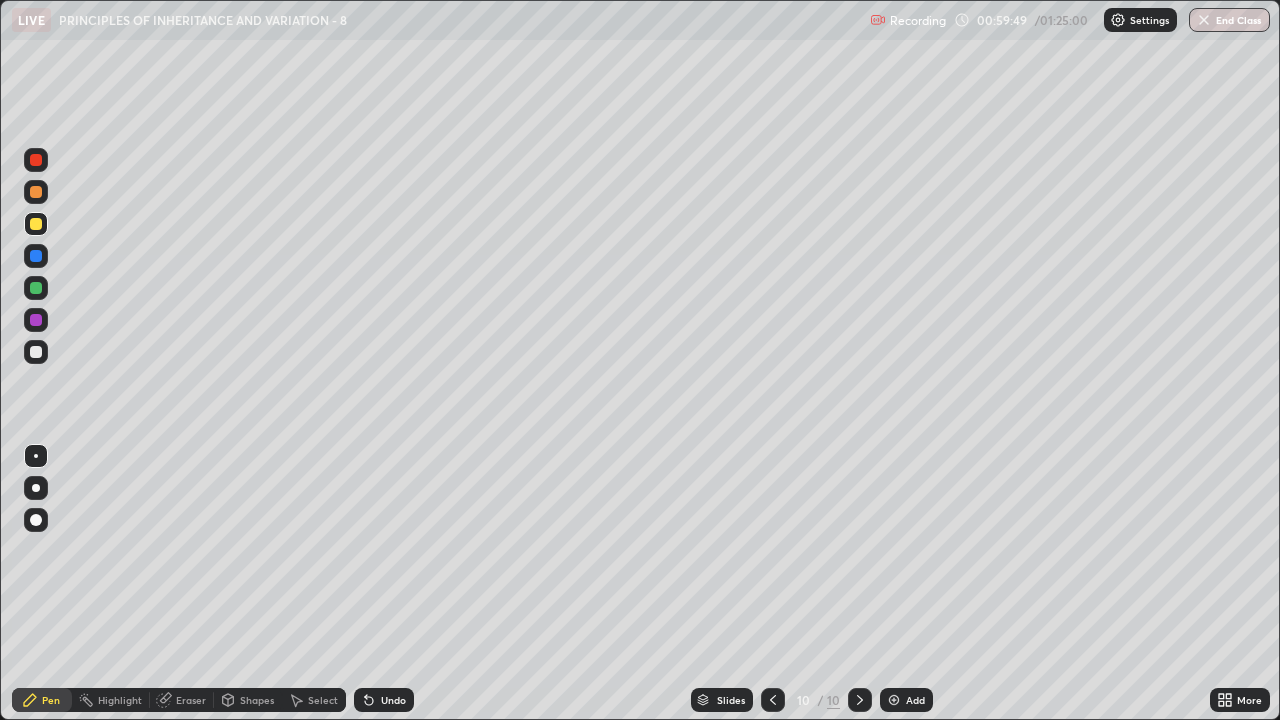 click at bounding box center [36, 352] 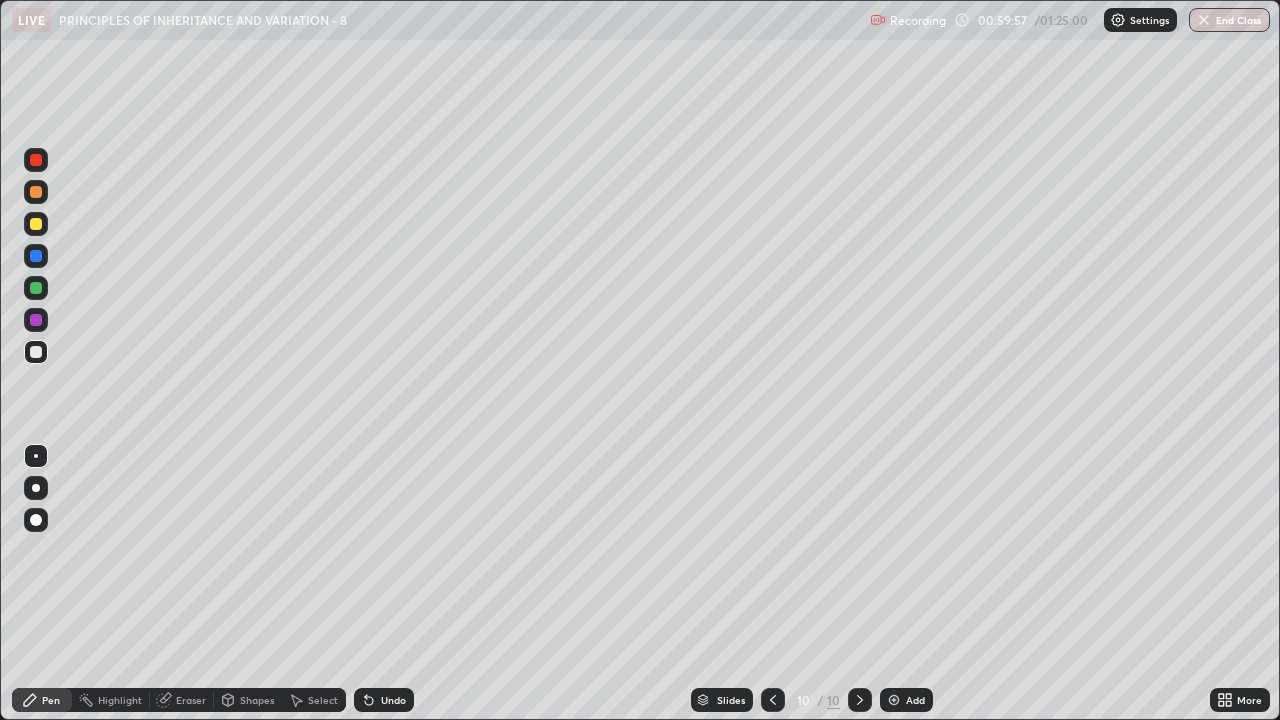 click at bounding box center (36, 160) 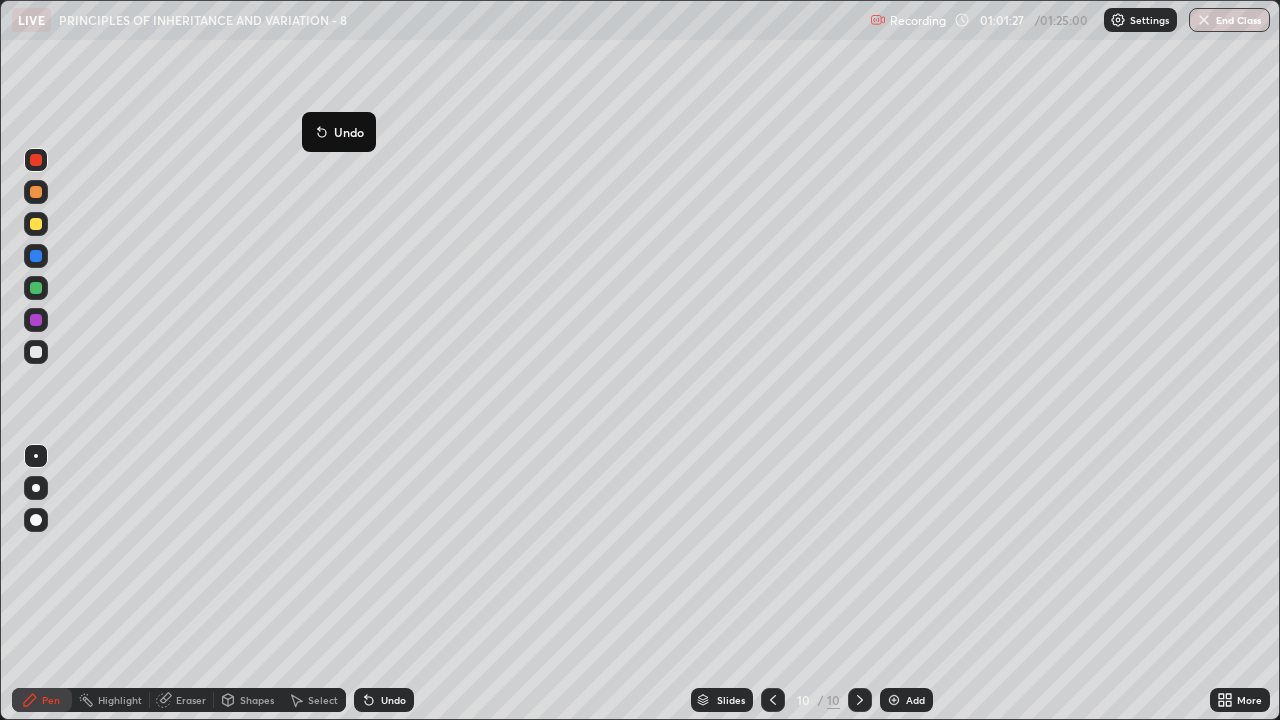 click 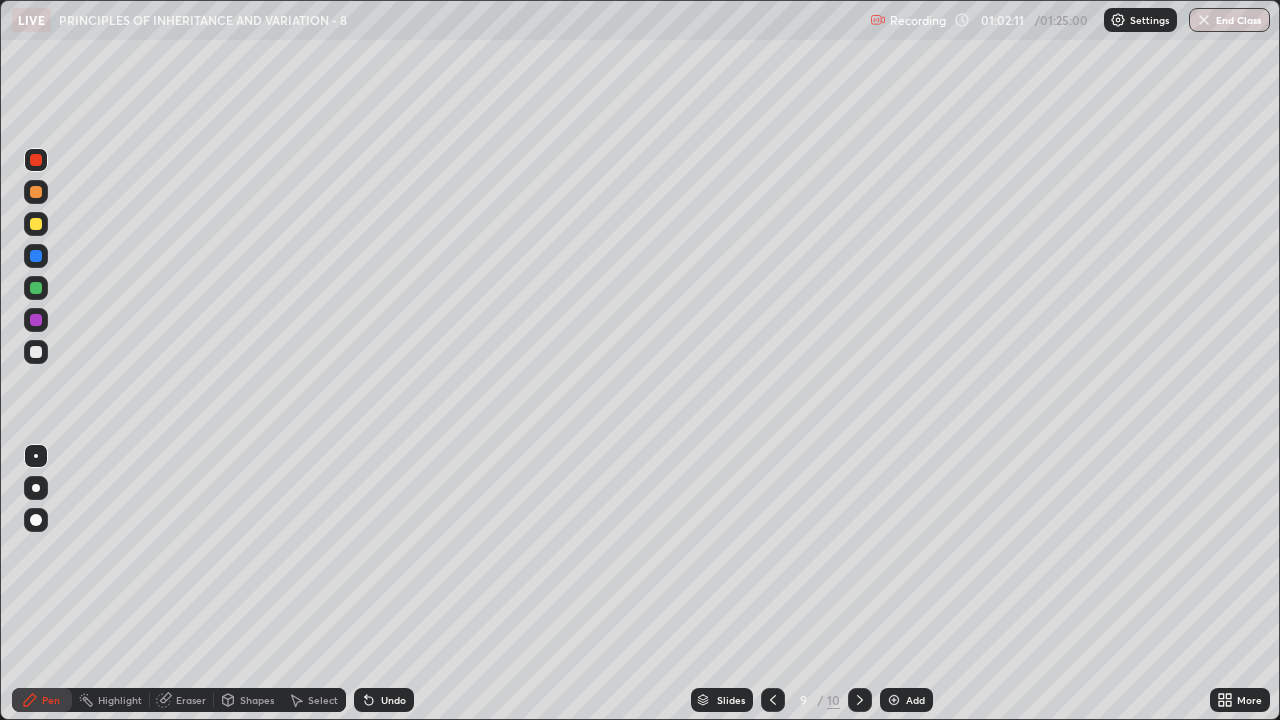 click 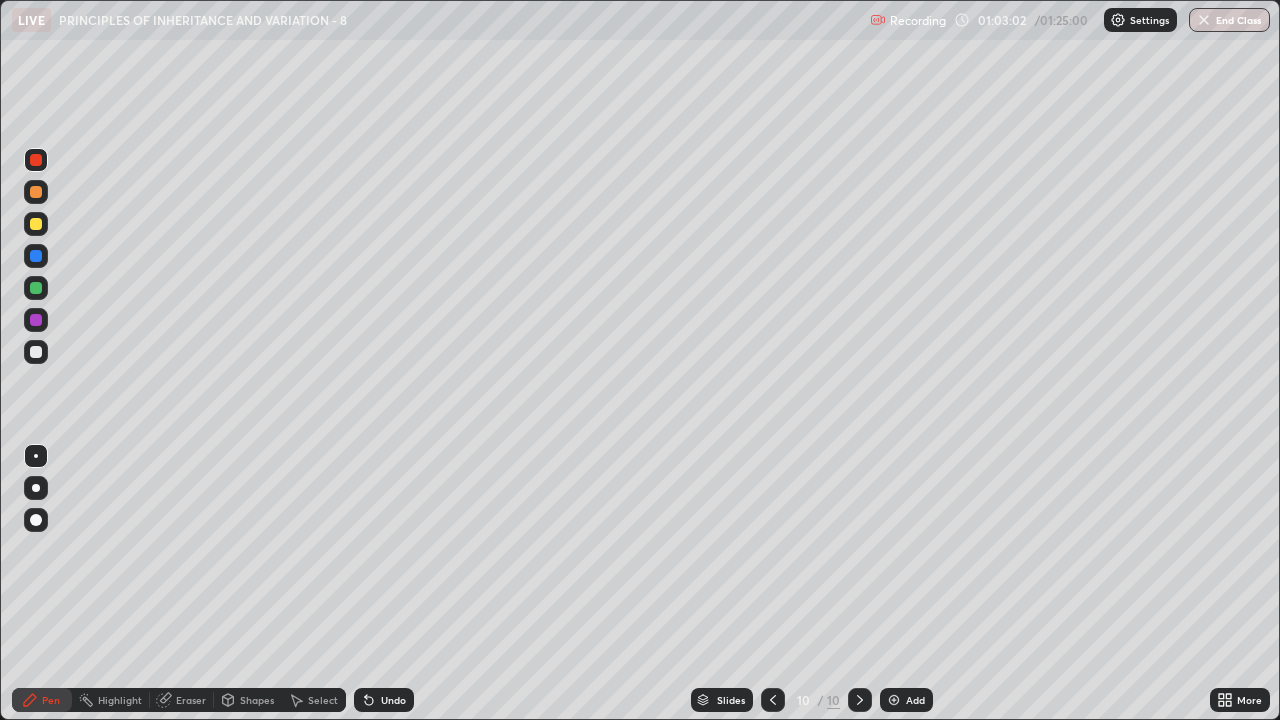click 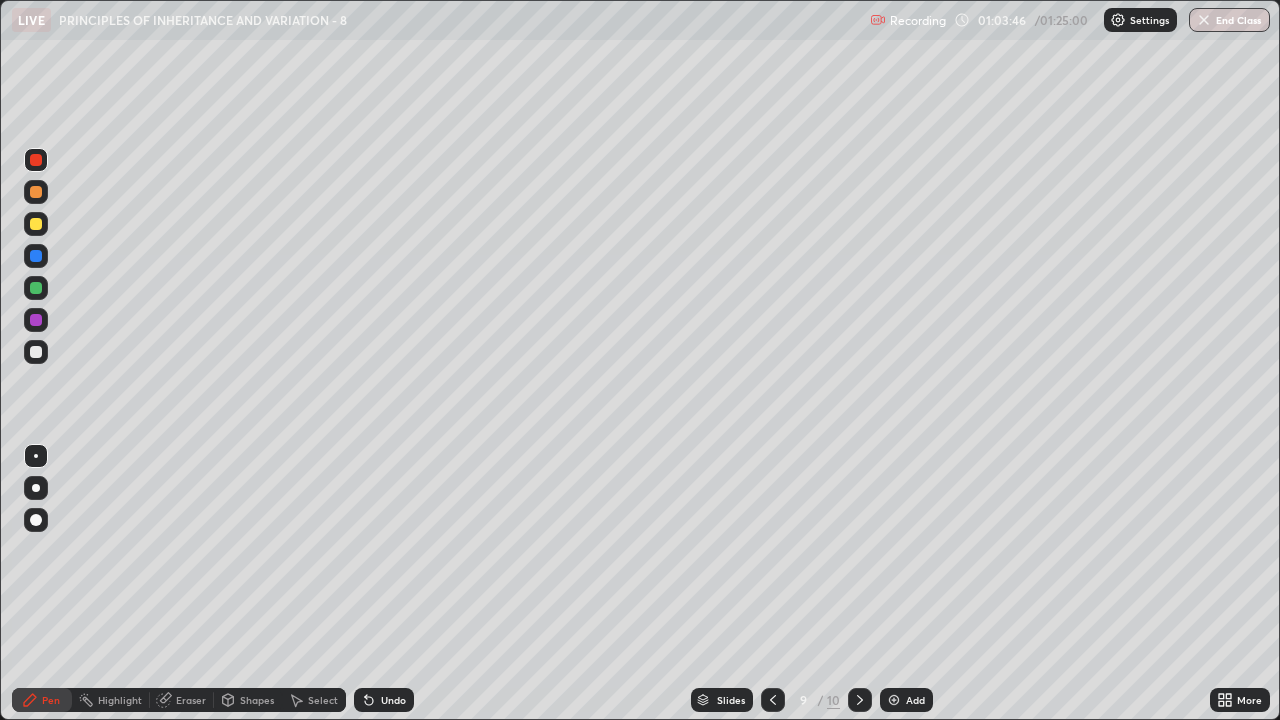 click 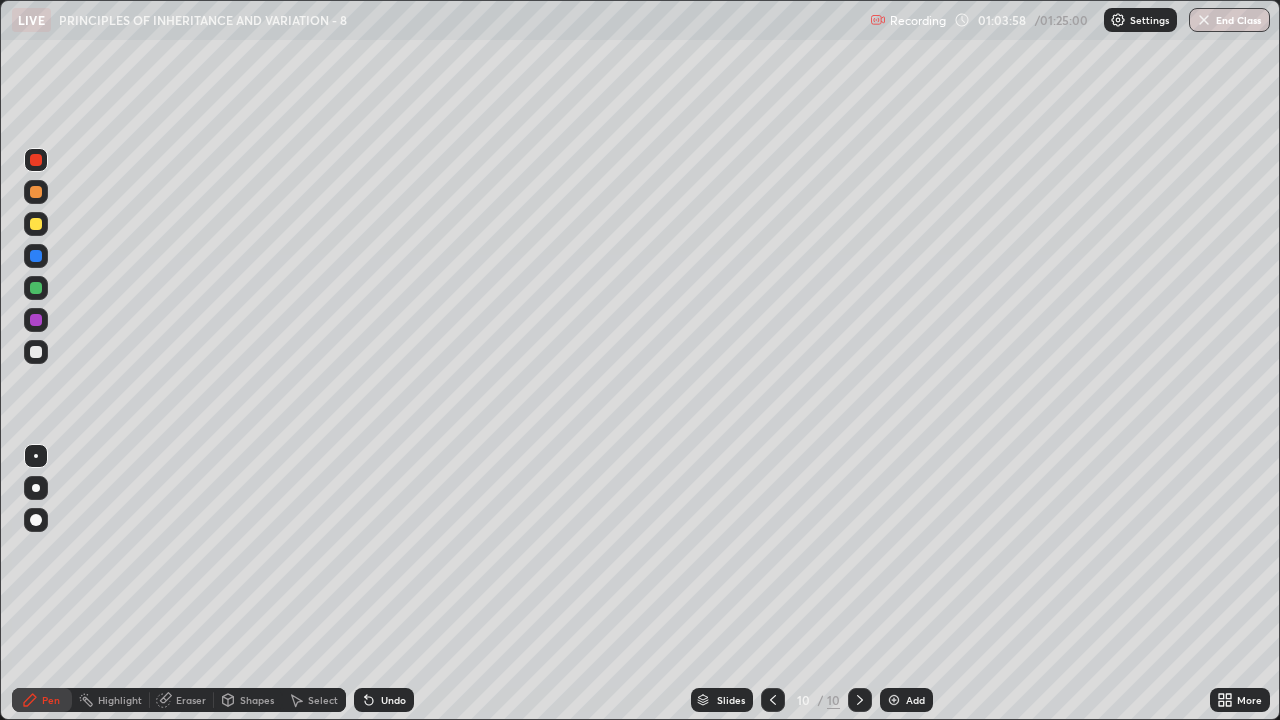 click at bounding box center (36, 224) 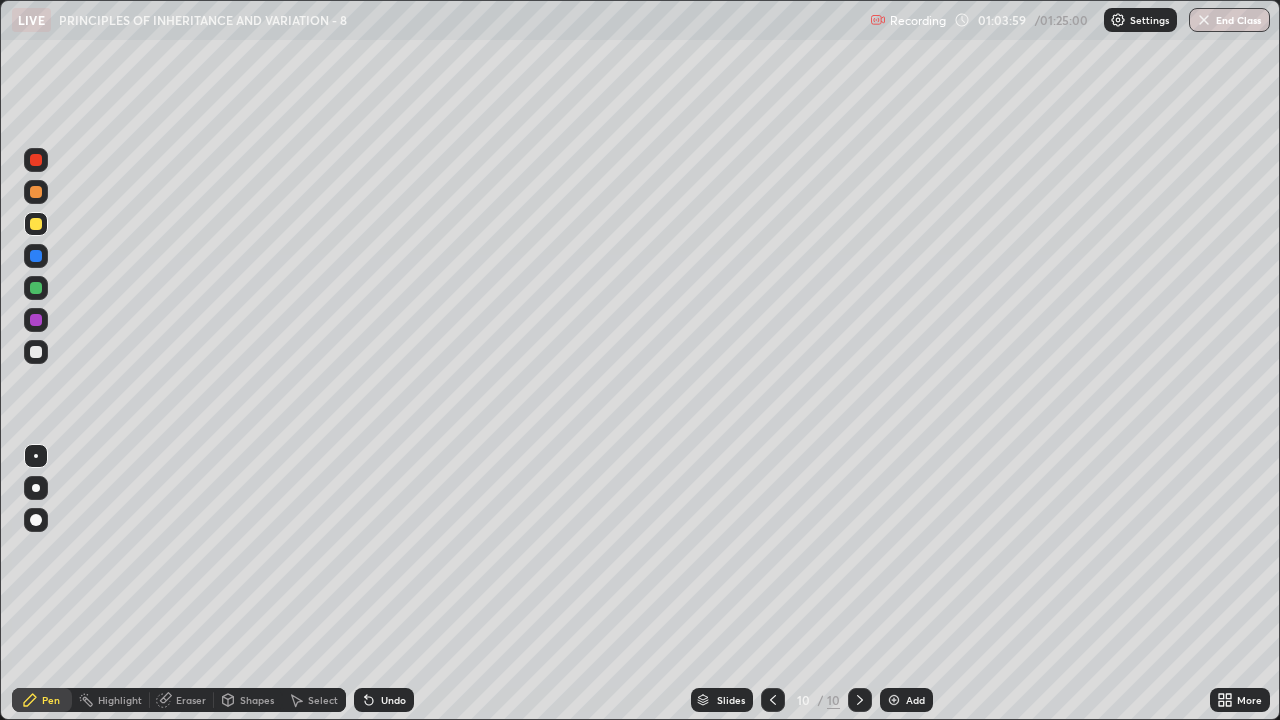 click at bounding box center [36, 160] 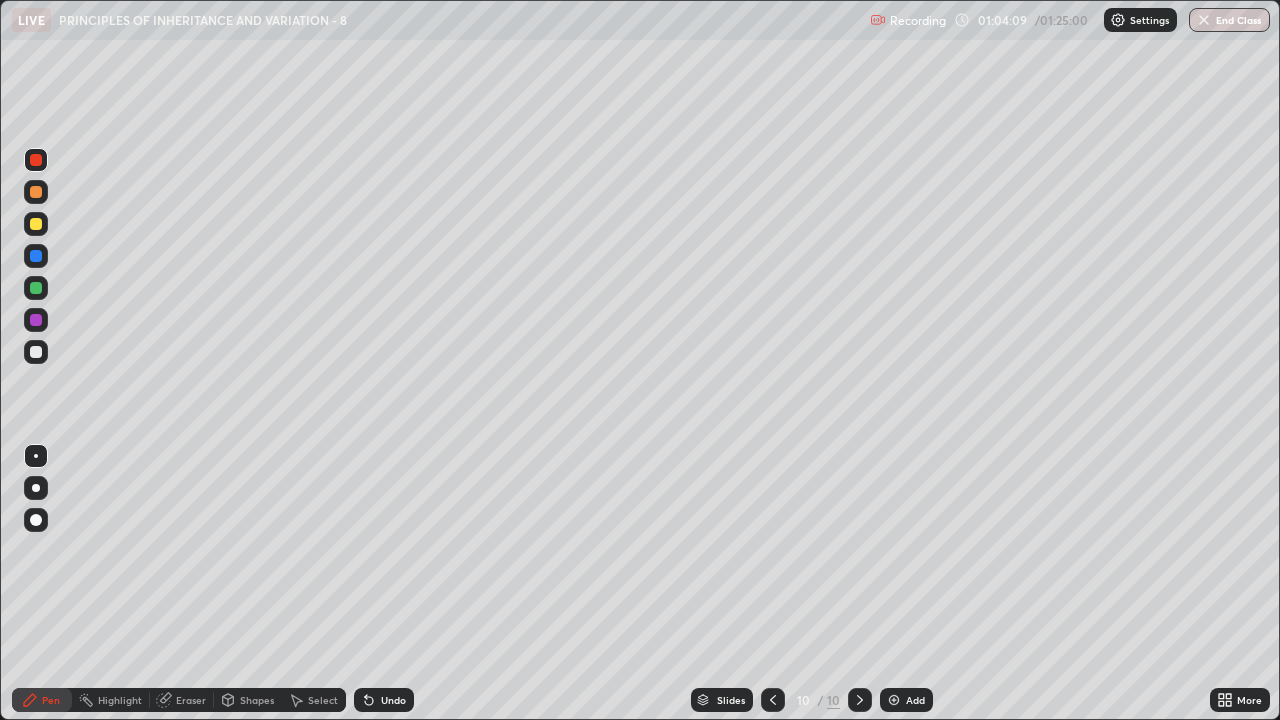 click at bounding box center (36, 224) 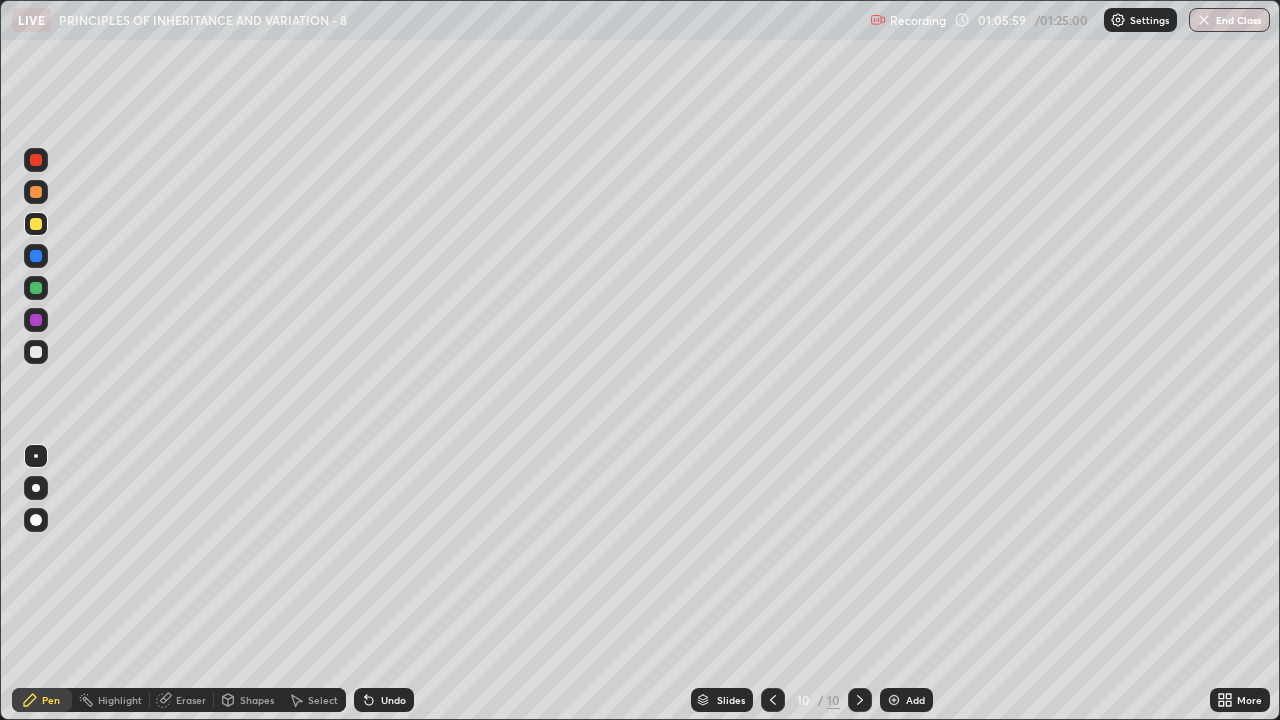 click 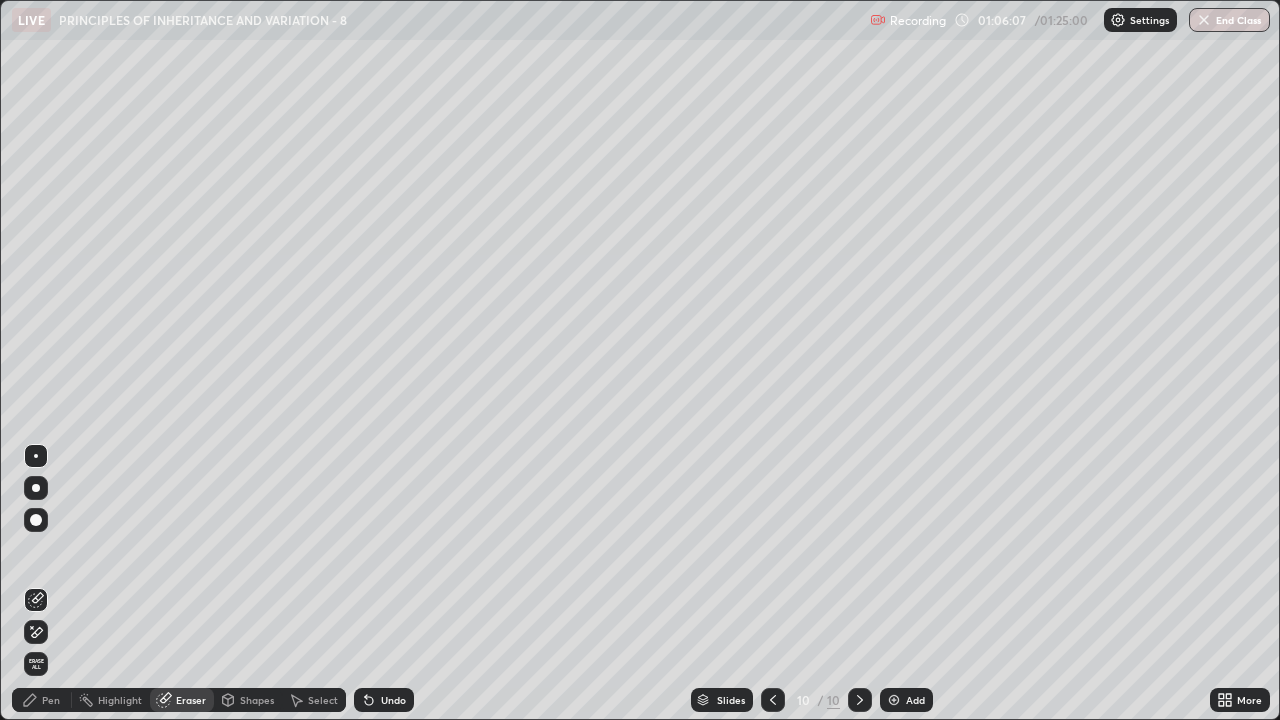 click on "Pen" at bounding box center [51, 700] 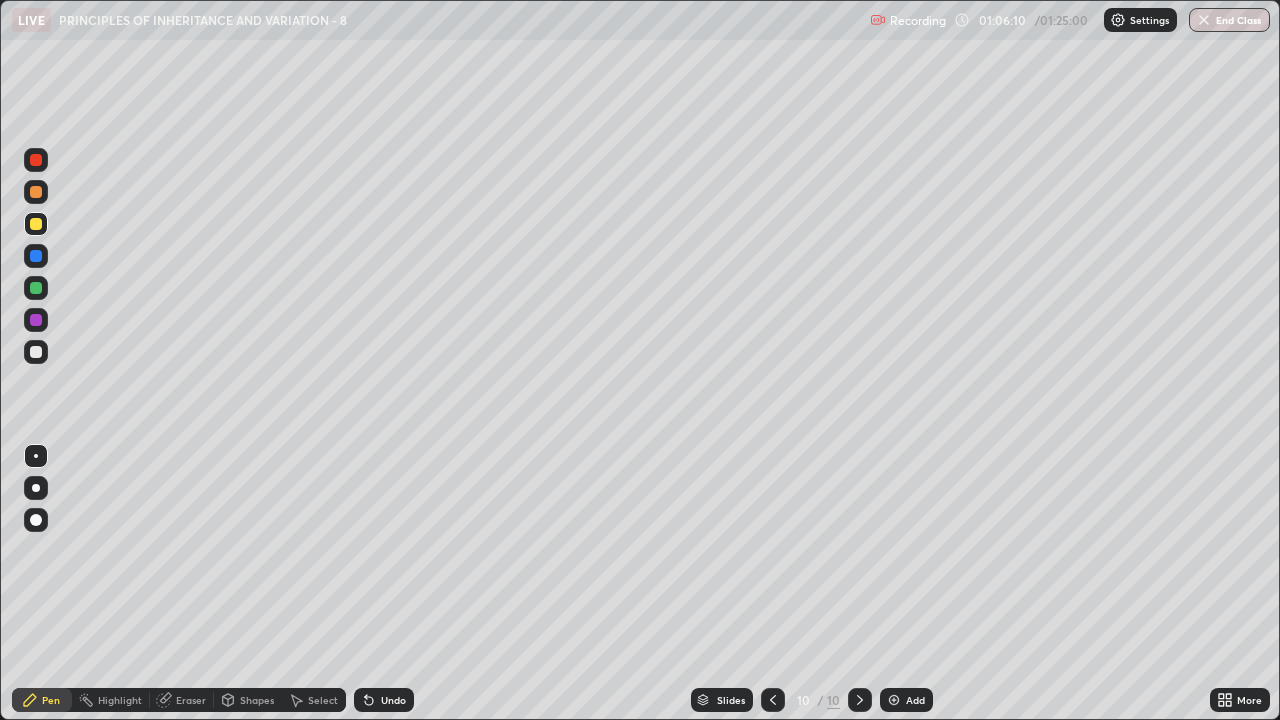 click at bounding box center (36, 320) 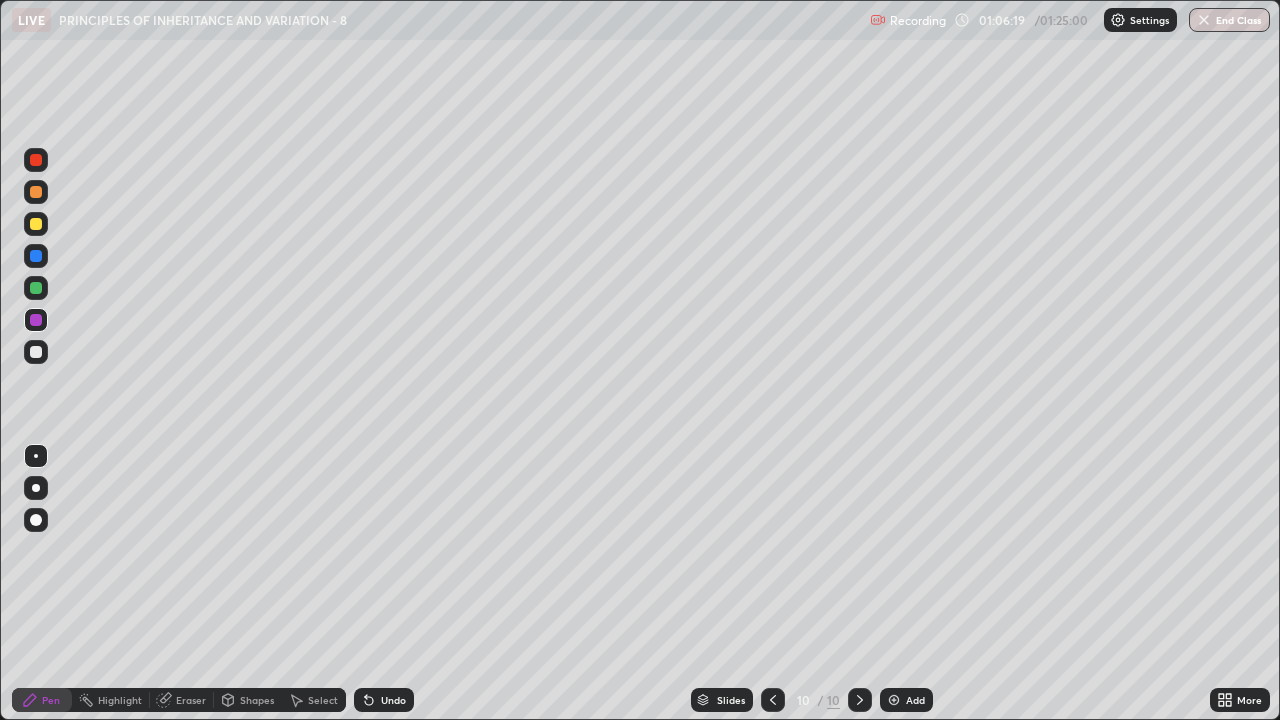 click at bounding box center [36, 352] 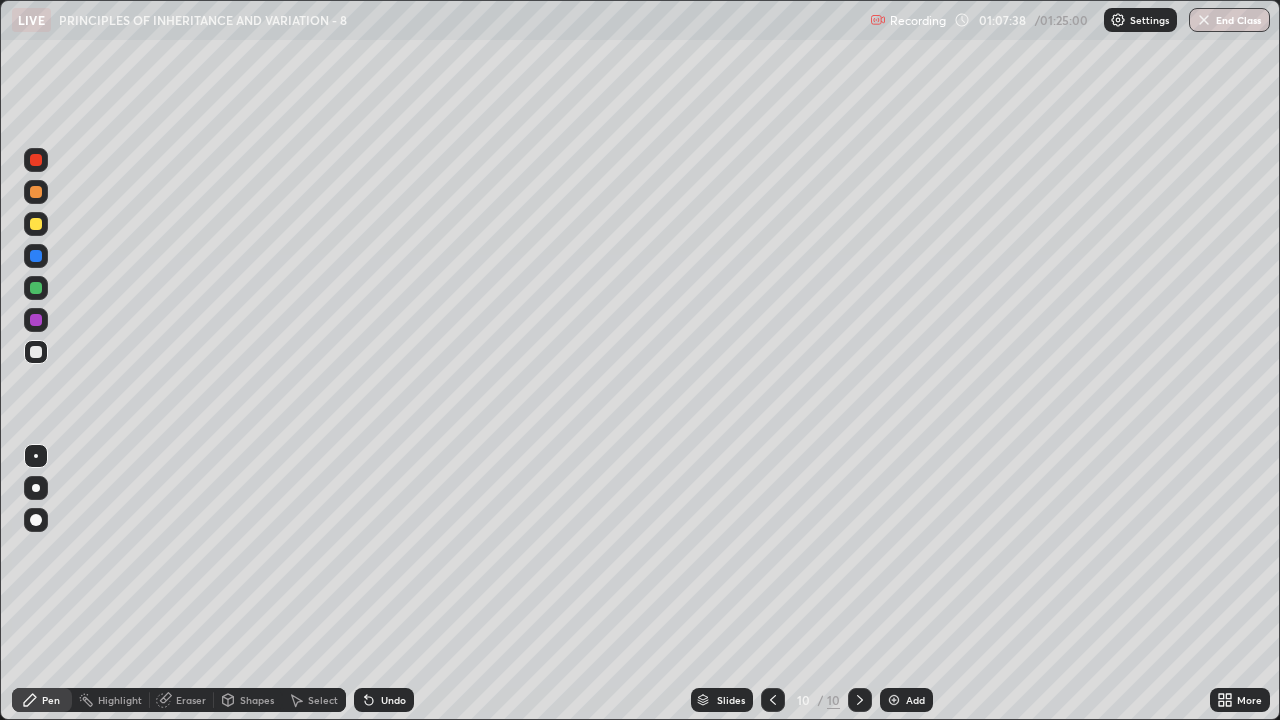 click 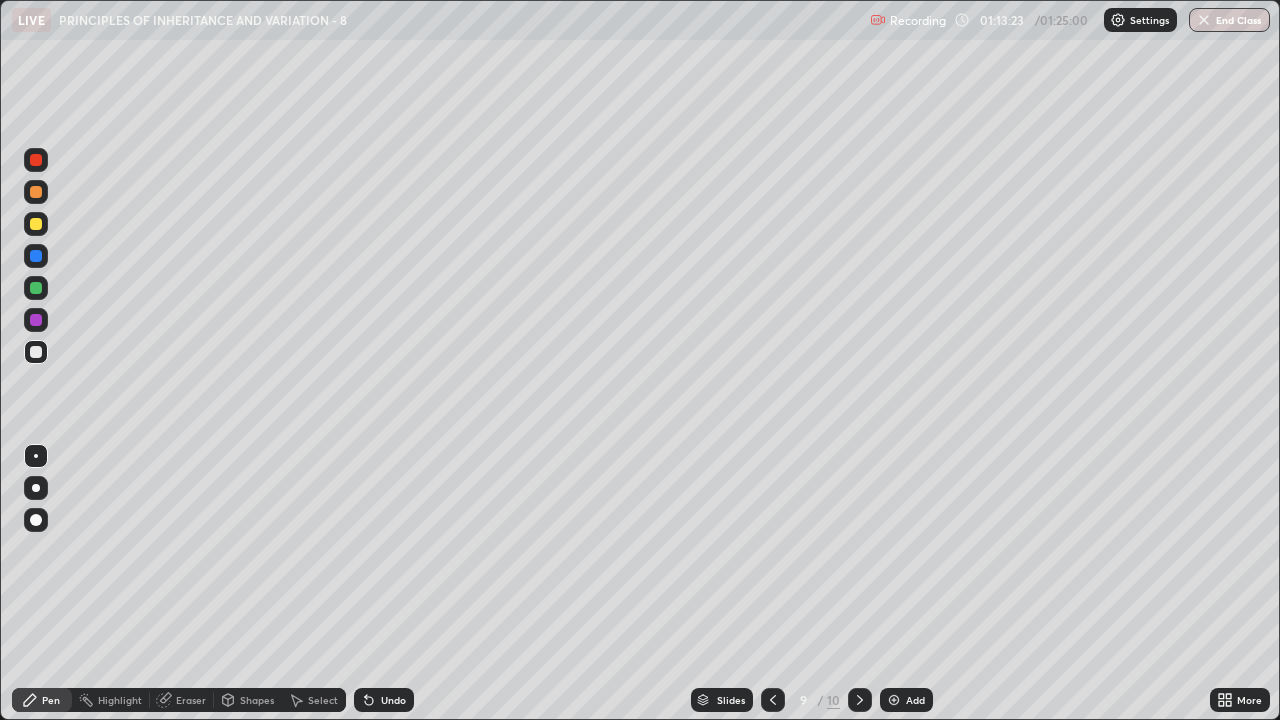 click 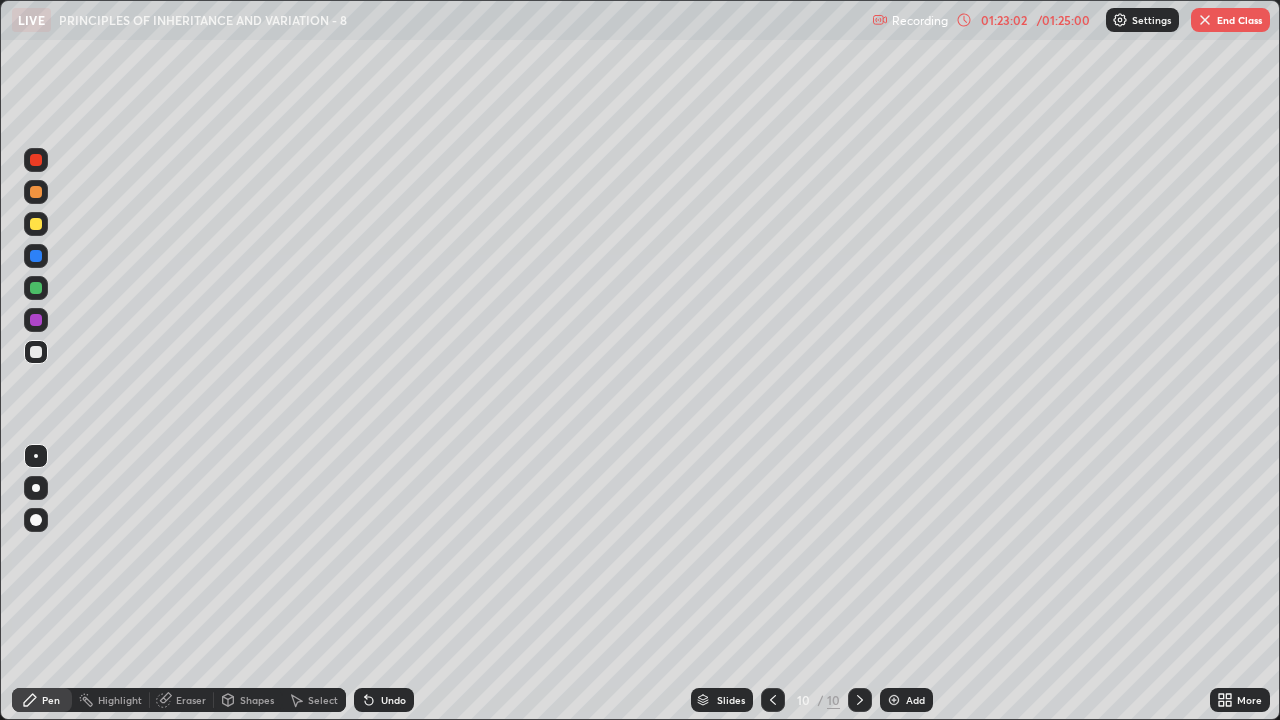 click on "End Class" at bounding box center (1230, 20) 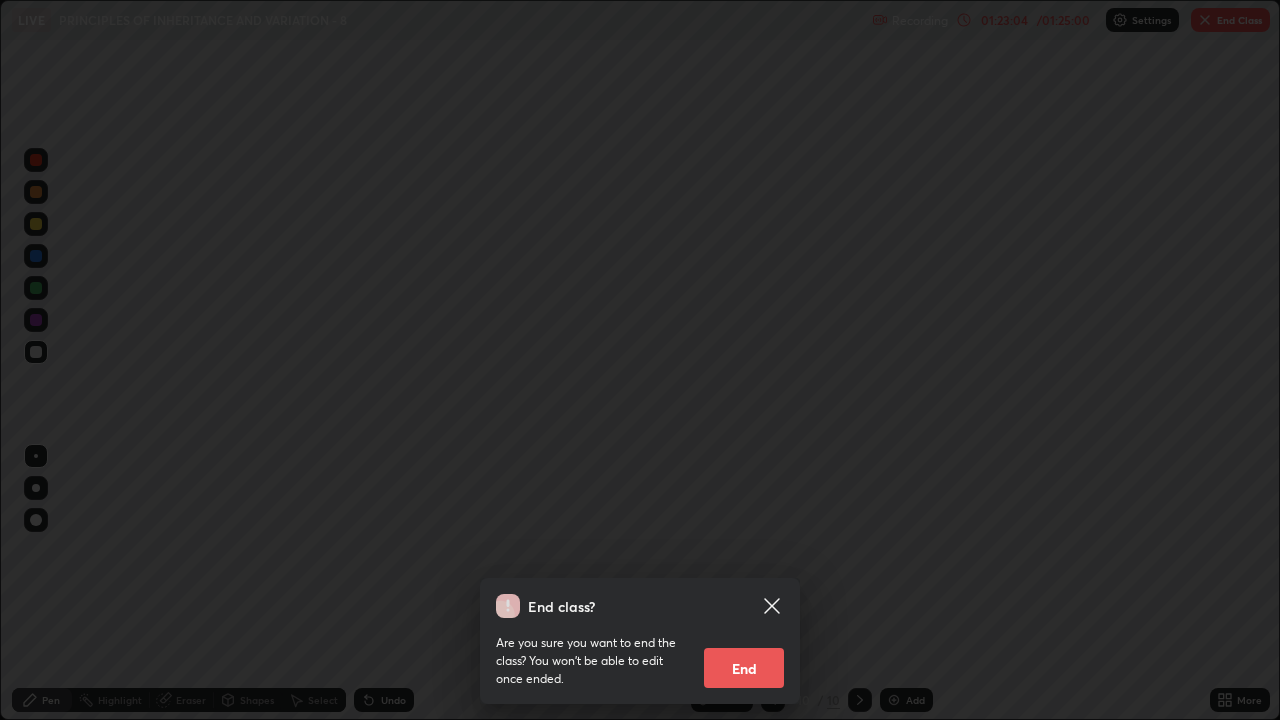 click on "End" at bounding box center (744, 668) 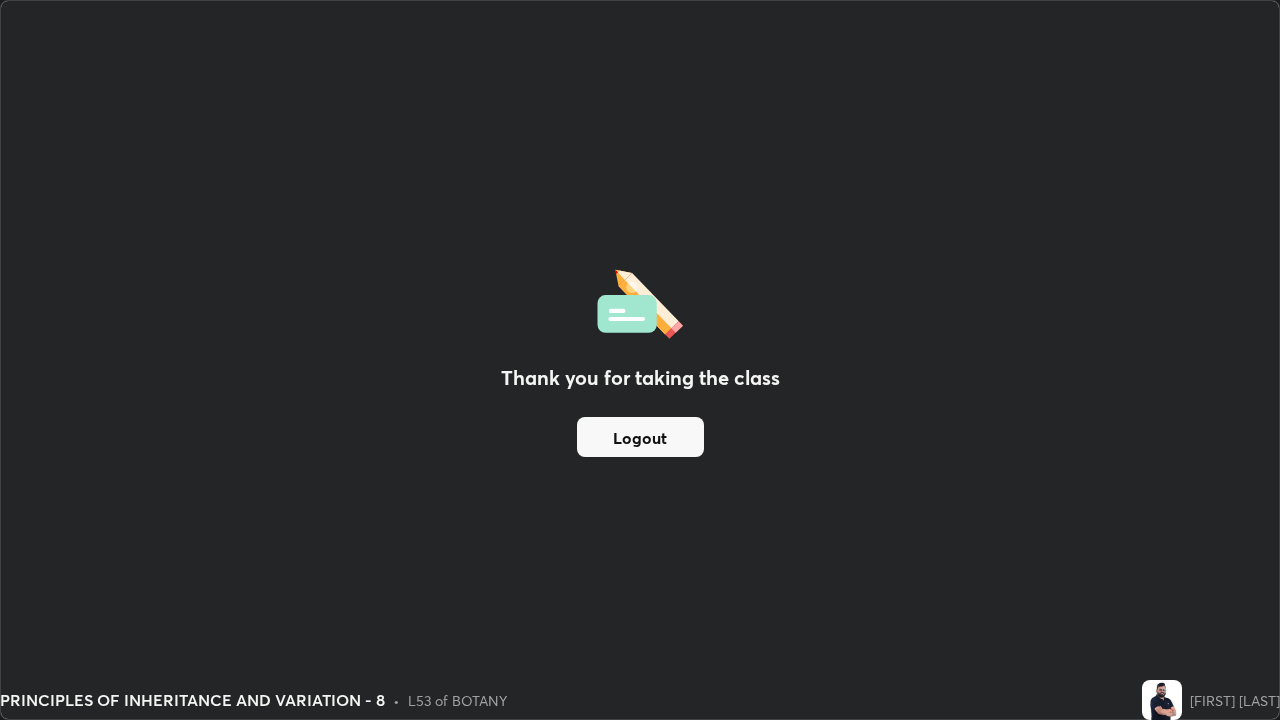 click on "Logout" at bounding box center (640, 437) 